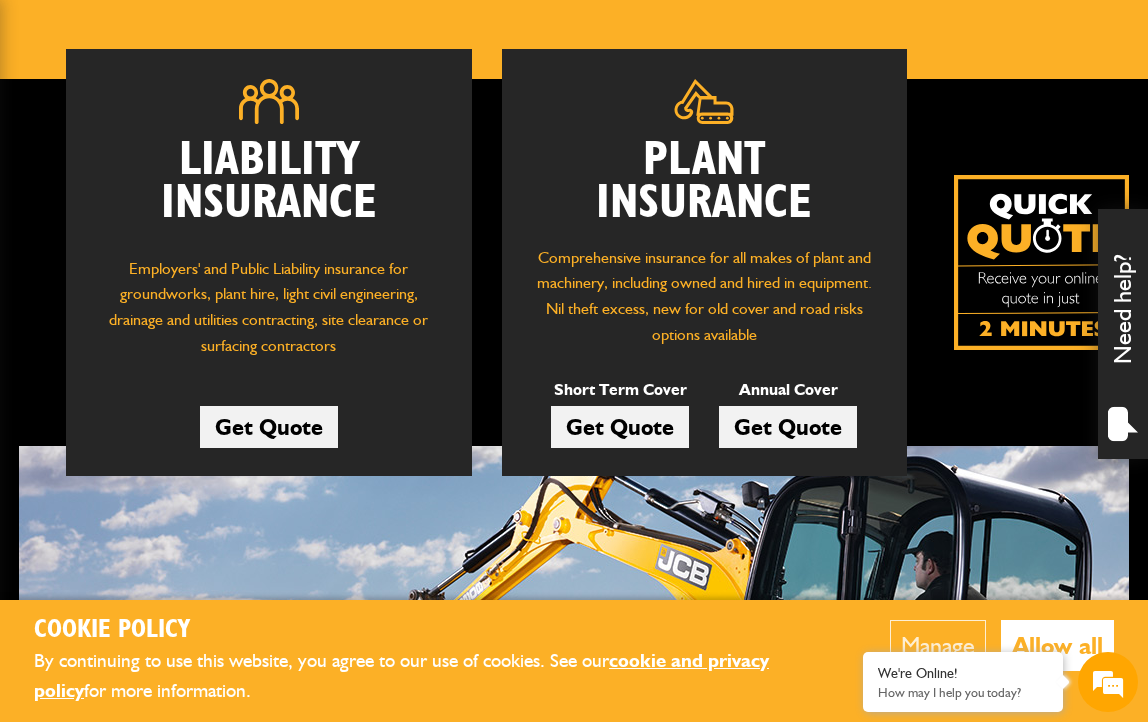 scroll, scrollTop: 267, scrollLeft: 0, axis: vertical 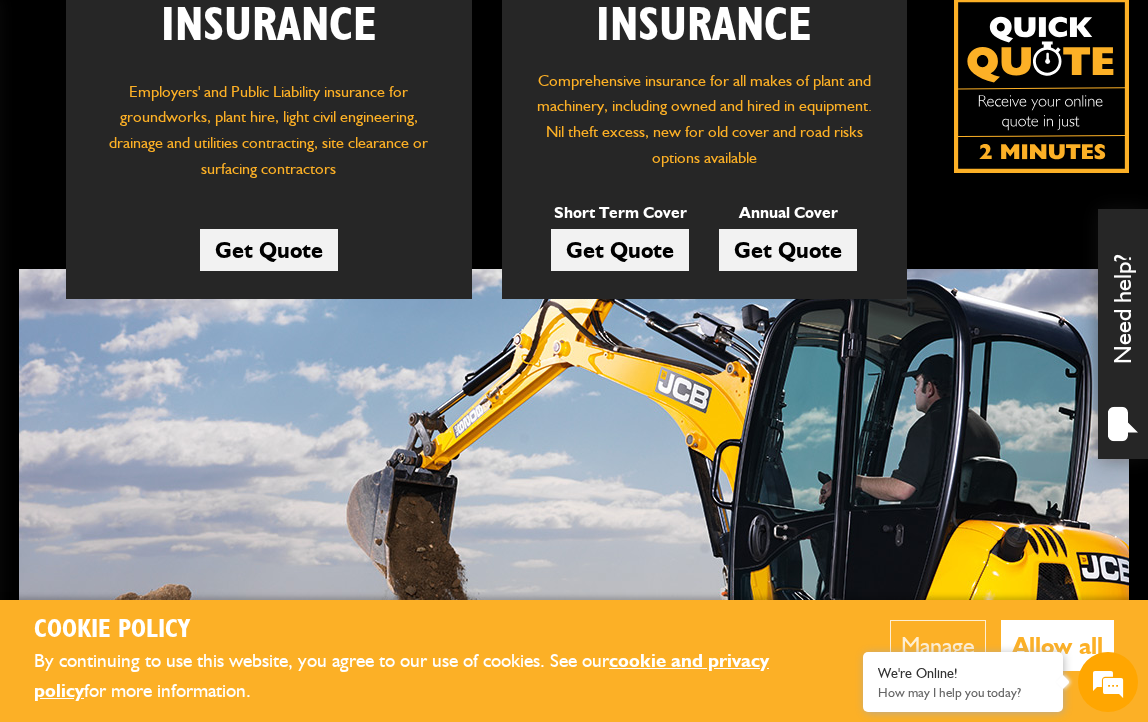 click on "Get Quote" at bounding box center [620, 250] 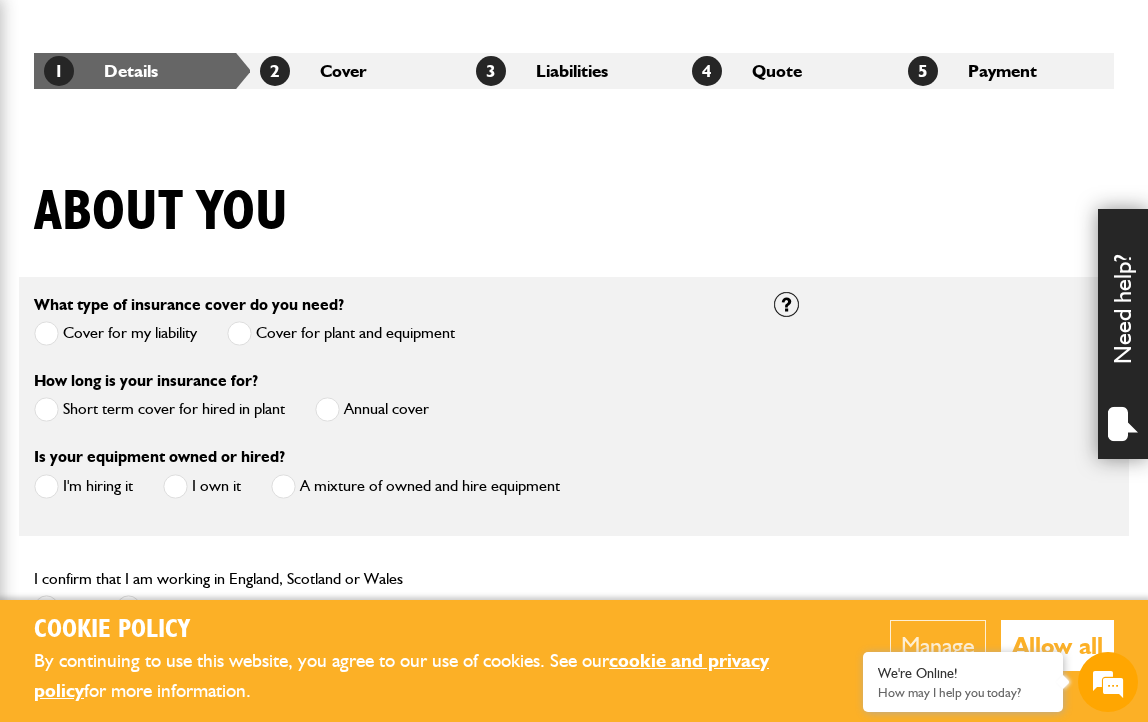 scroll, scrollTop: 400, scrollLeft: 0, axis: vertical 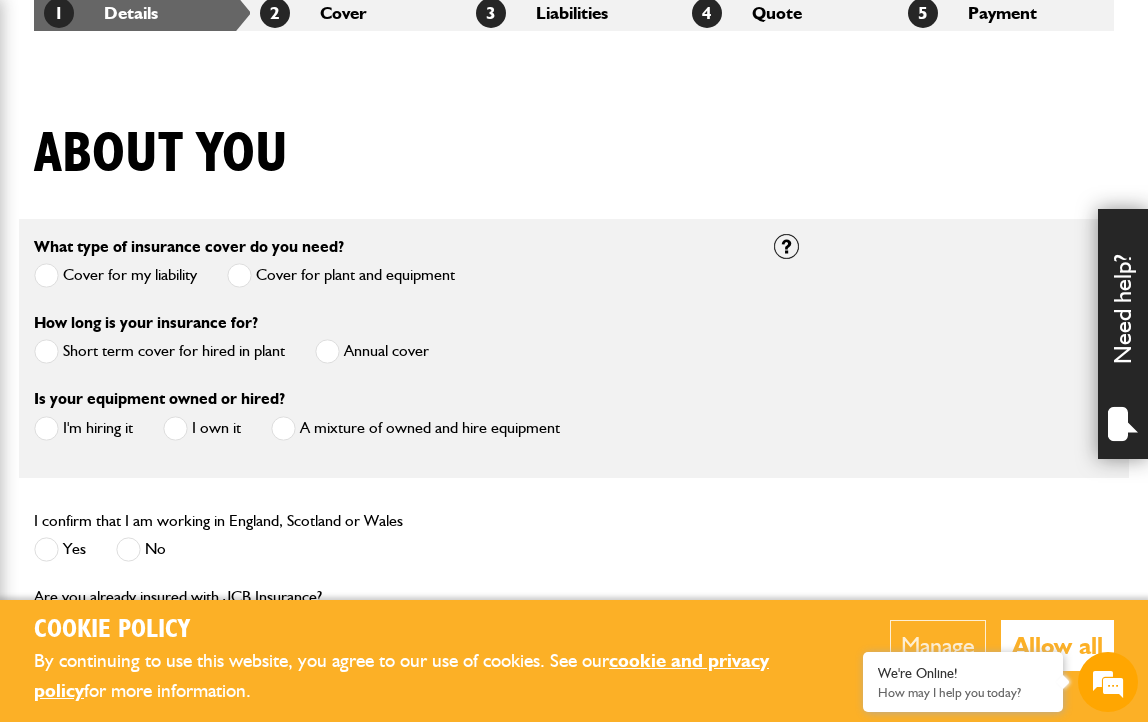 click at bounding box center [46, 275] 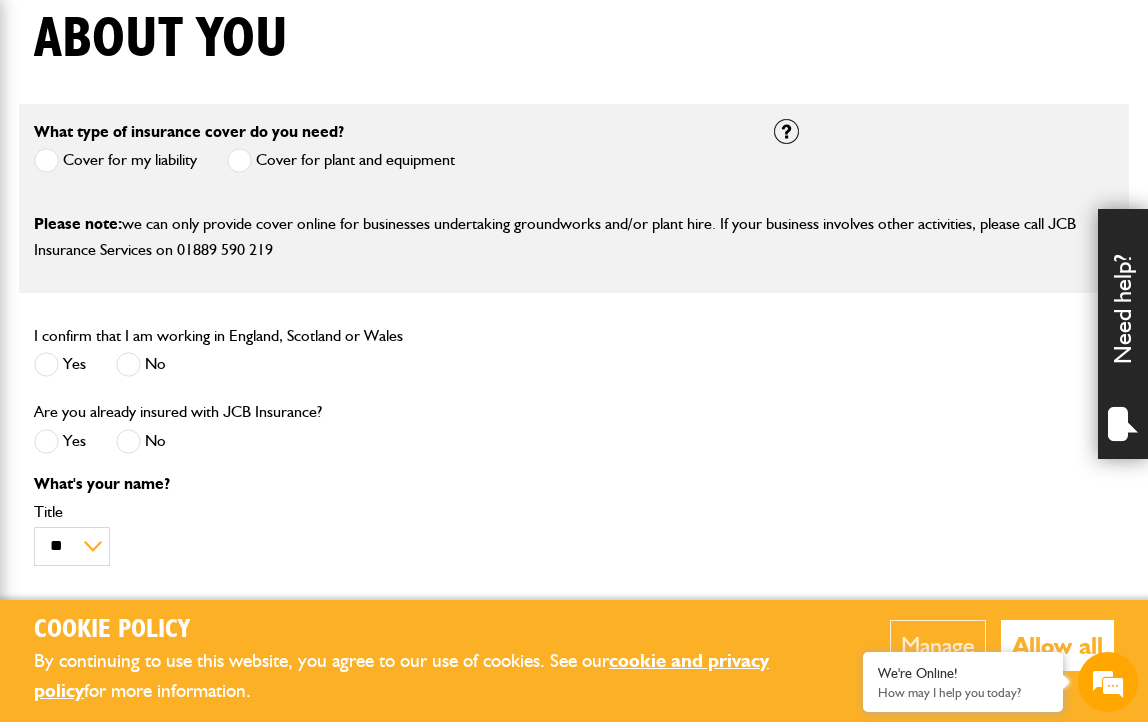 scroll, scrollTop: 533, scrollLeft: 0, axis: vertical 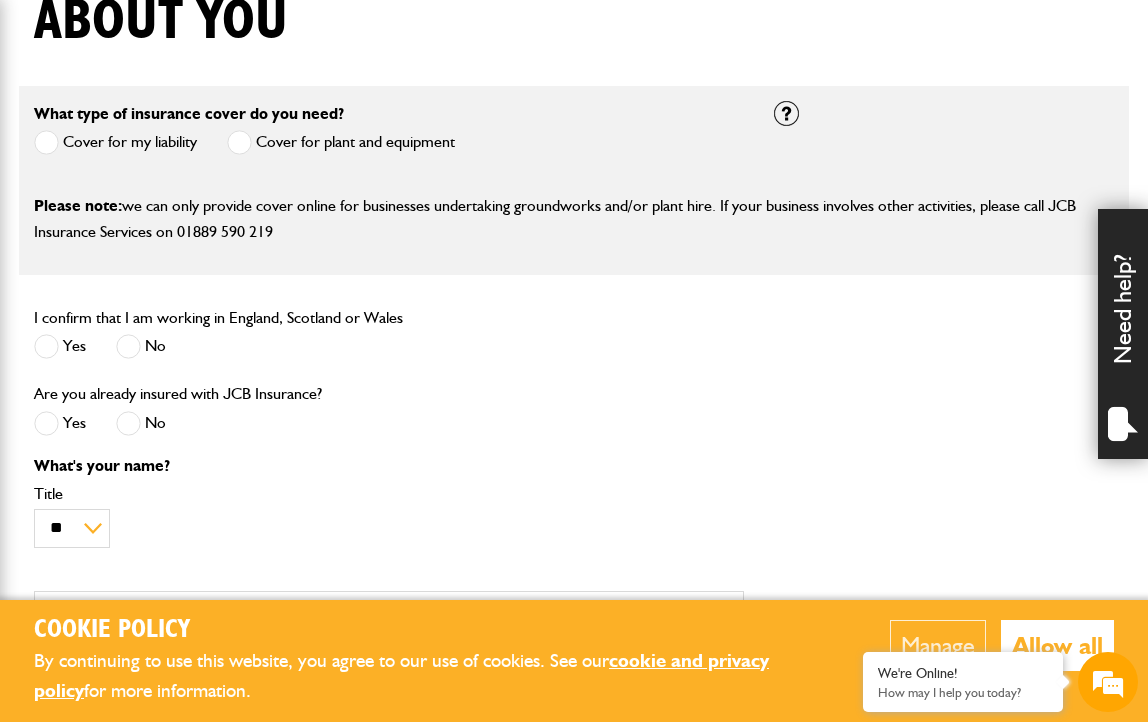 click at bounding box center (46, 346) 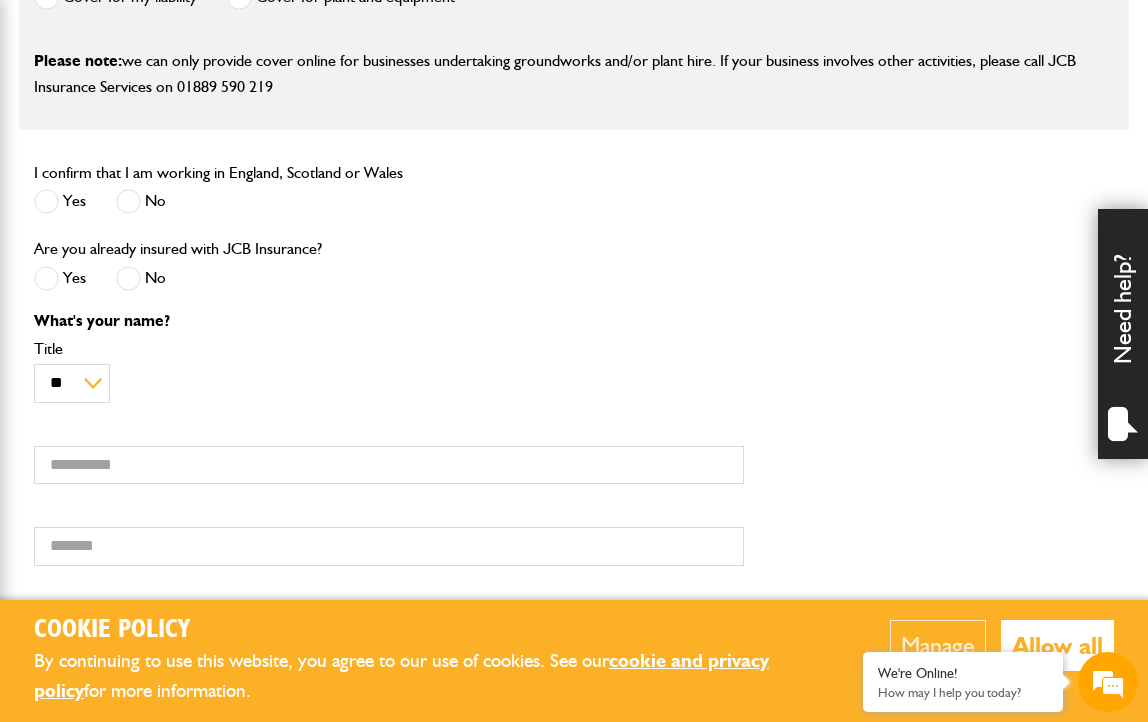 scroll, scrollTop: 733, scrollLeft: 0, axis: vertical 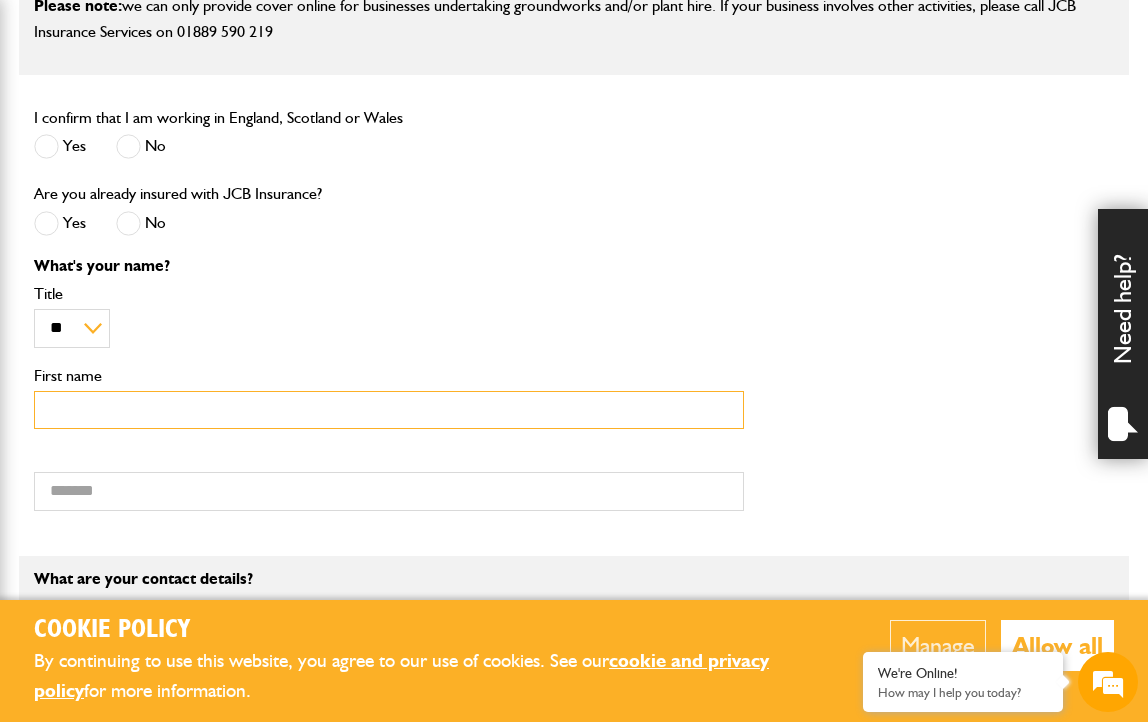 click on "First name" at bounding box center (389, 410) 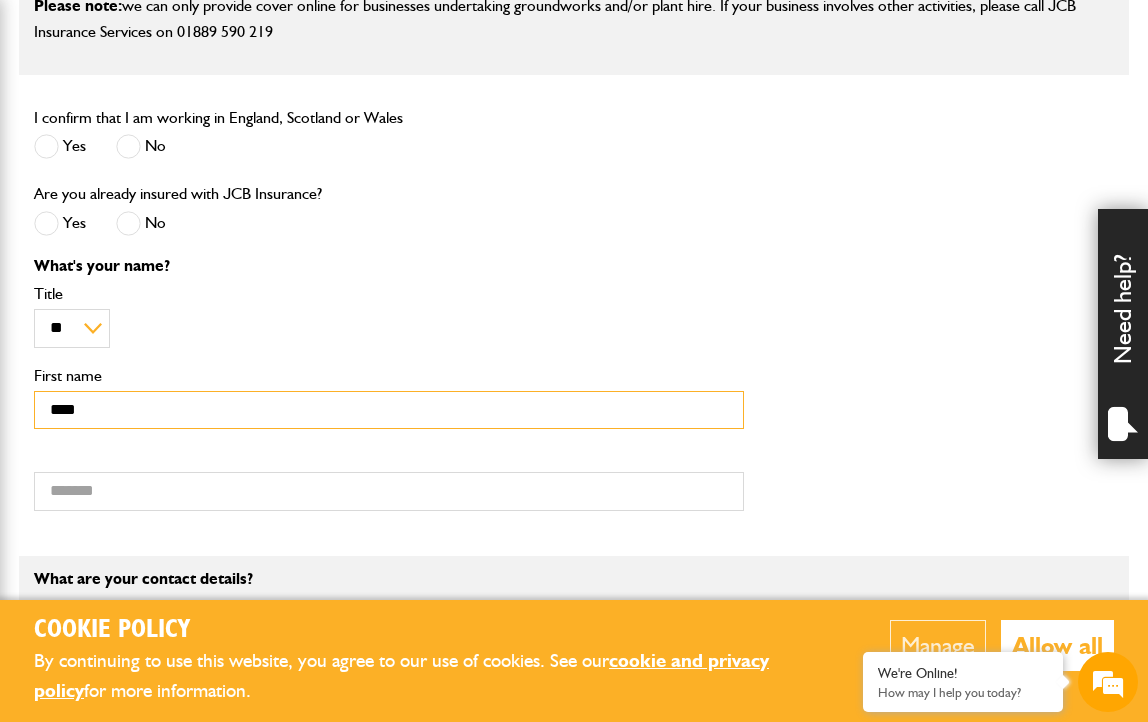 type on "****" 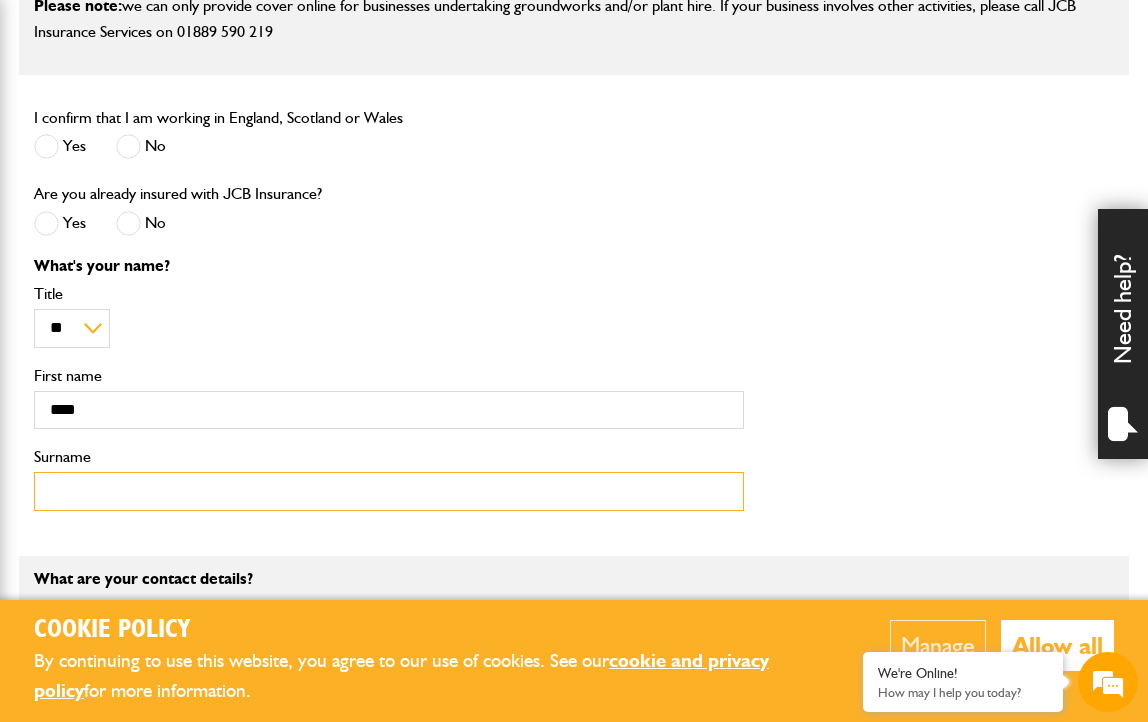 click on "Surname" at bounding box center (389, 491) 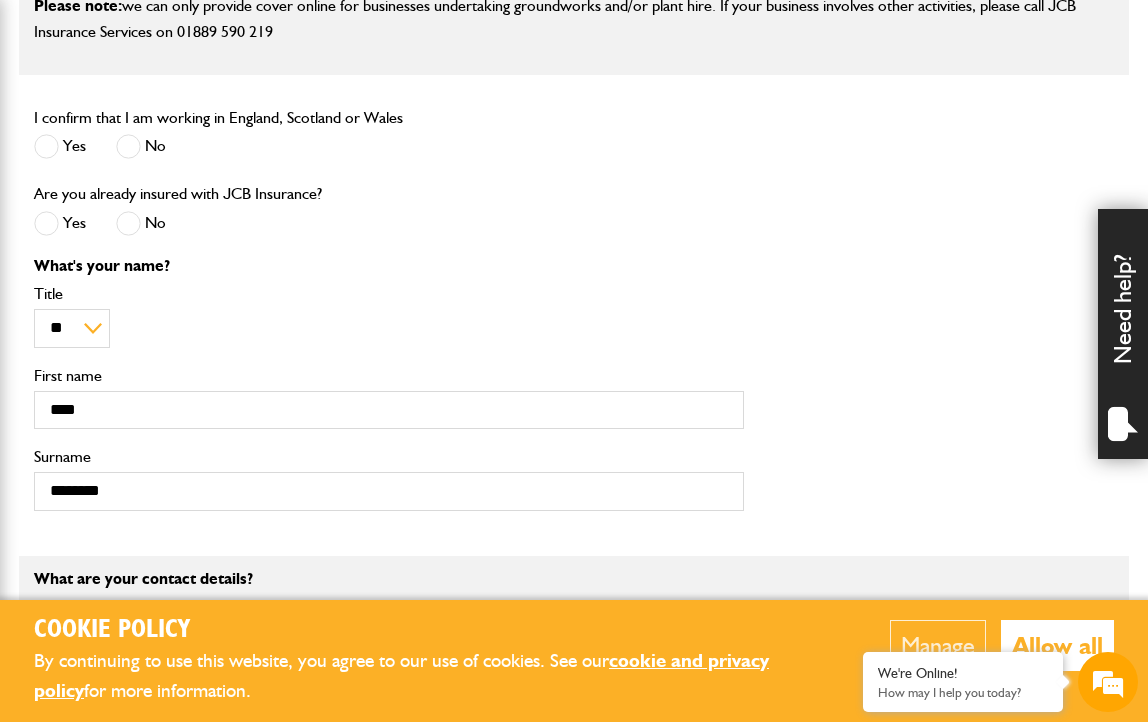 type on "**********" 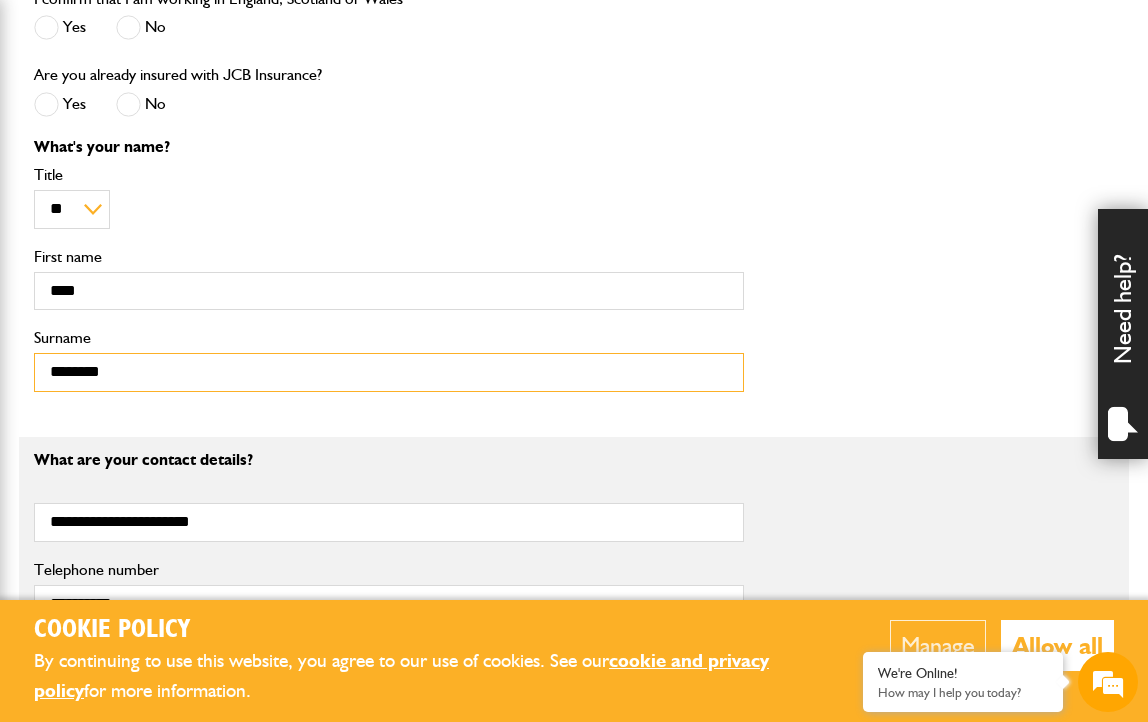 scroll, scrollTop: 900, scrollLeft: 0, axis: vertical 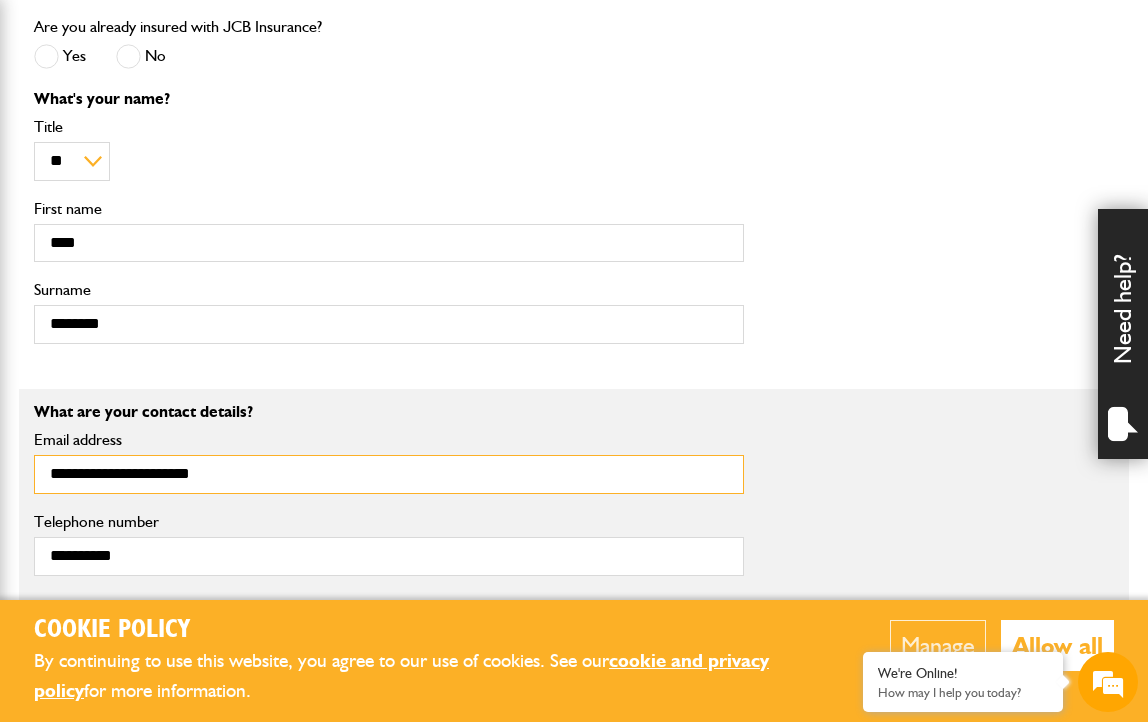 drag, startPoint x: 51, startPoint y: 475, endPoint x: 399, endPoint y: 486, distance: 348.1738 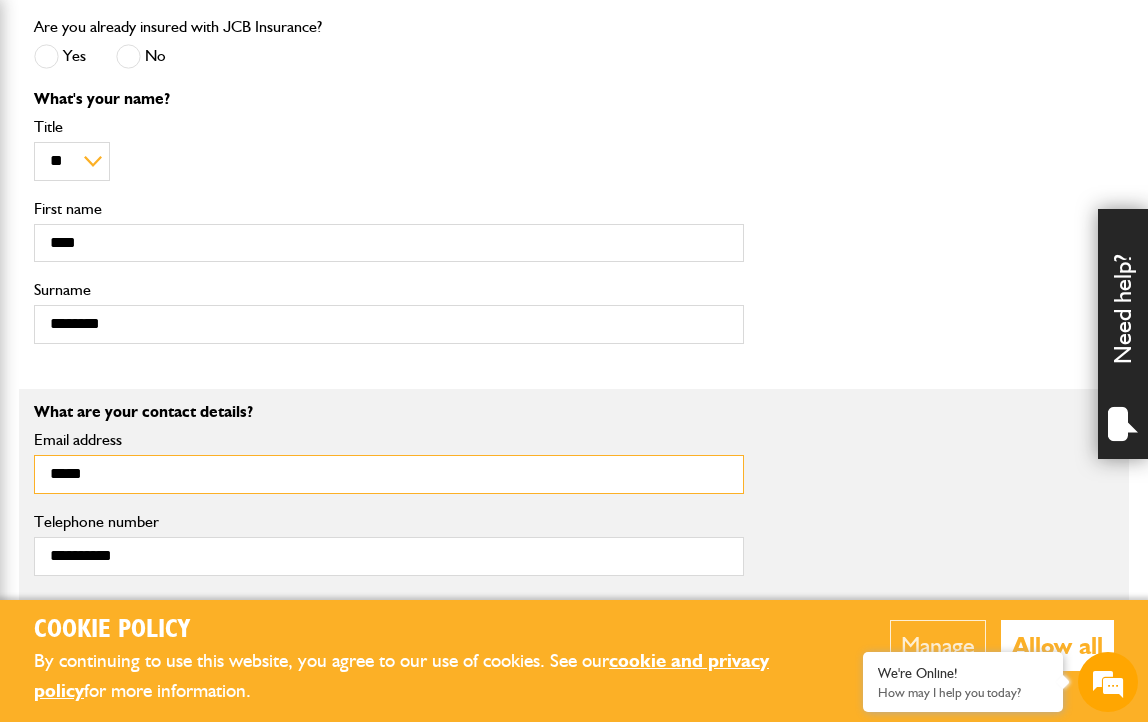 type on "**********" 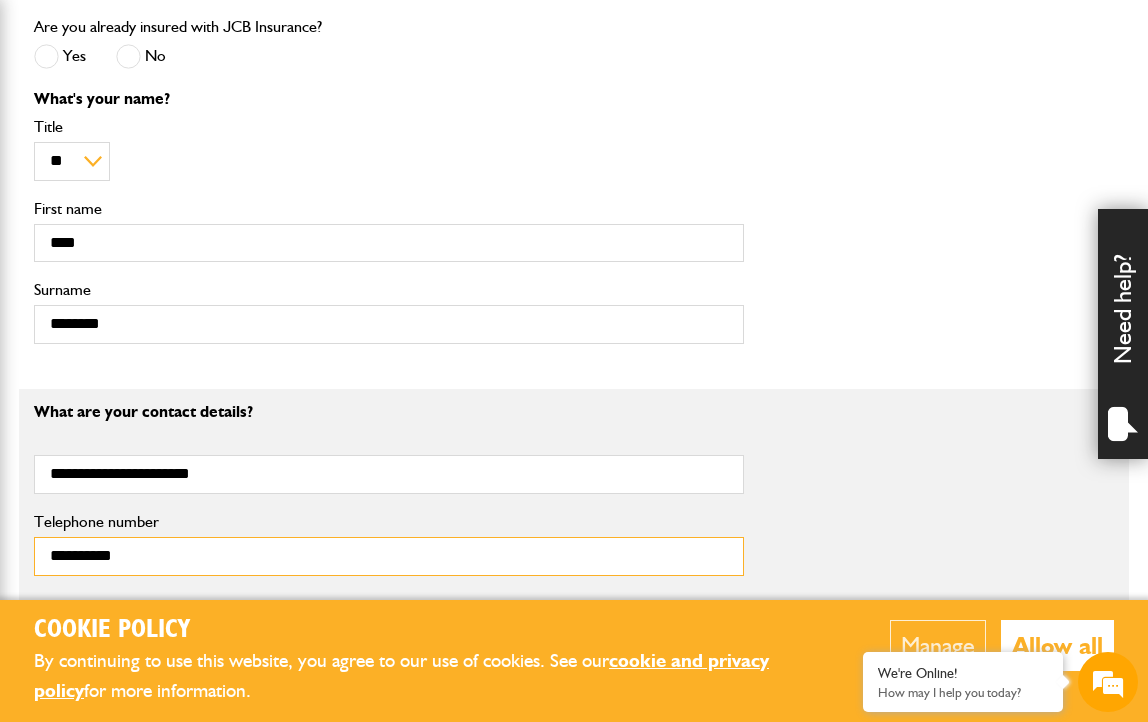 drag, startPoint x: 169, startPoint y: 564, endPoint x: 16, endPoint y: 554, distance: 153.32645 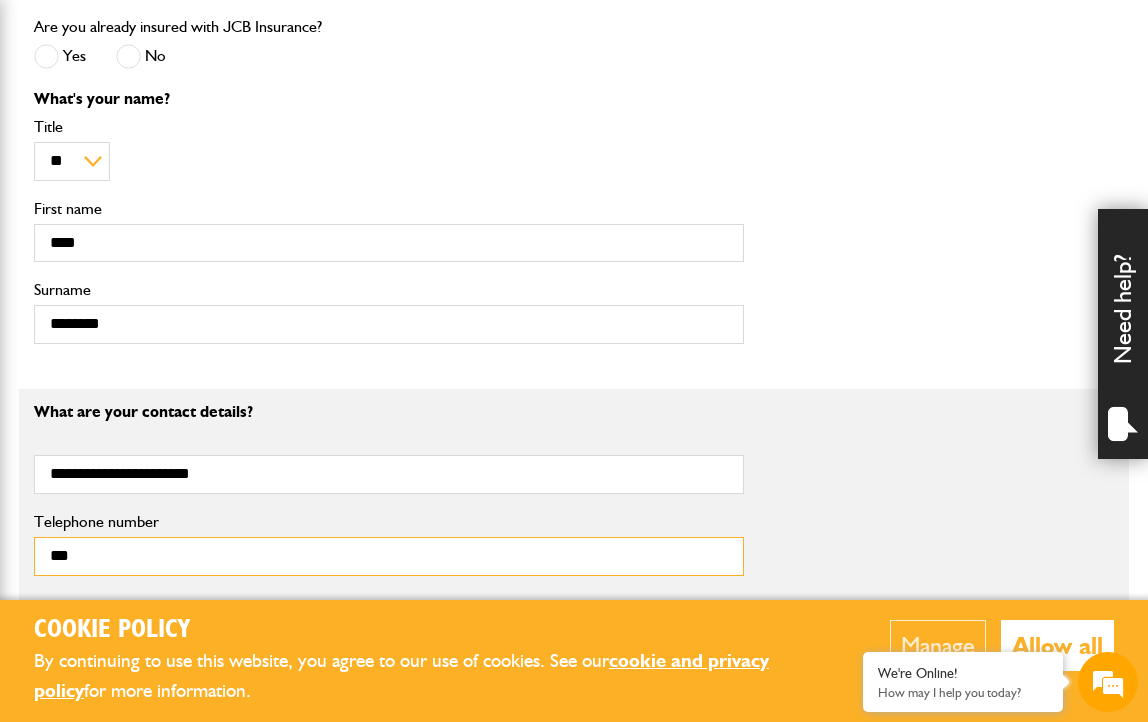 type on "**********" 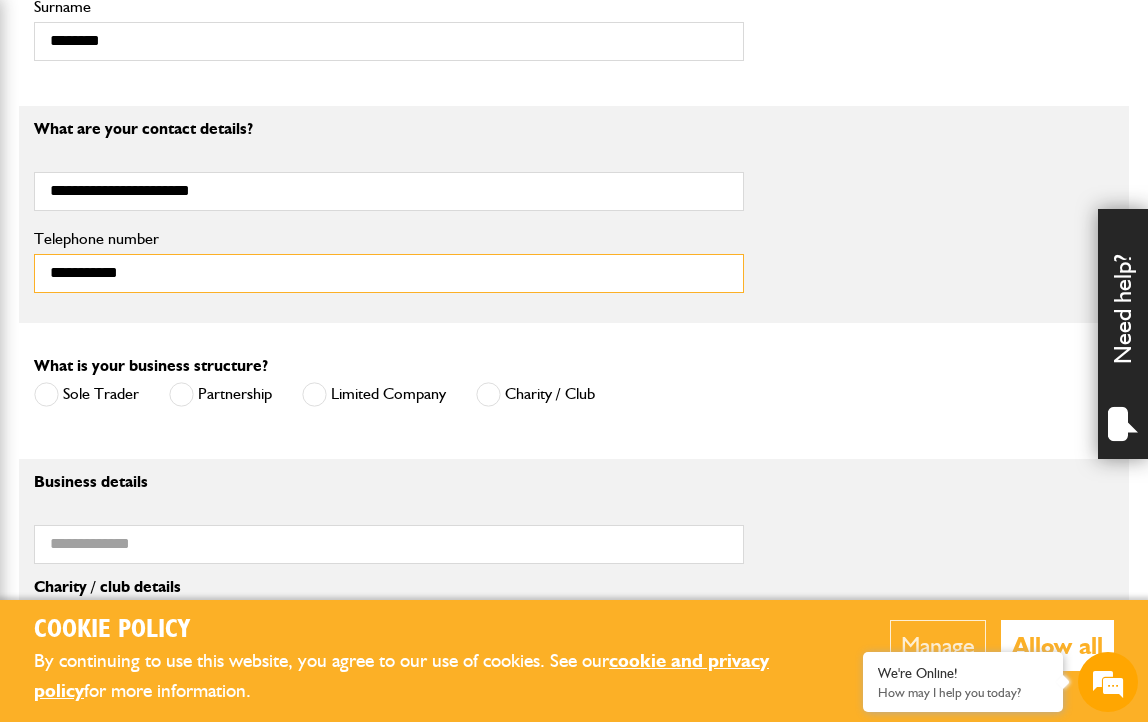 scroll, scrollTop: 1200, scrollLeft: 0, axis: vertical 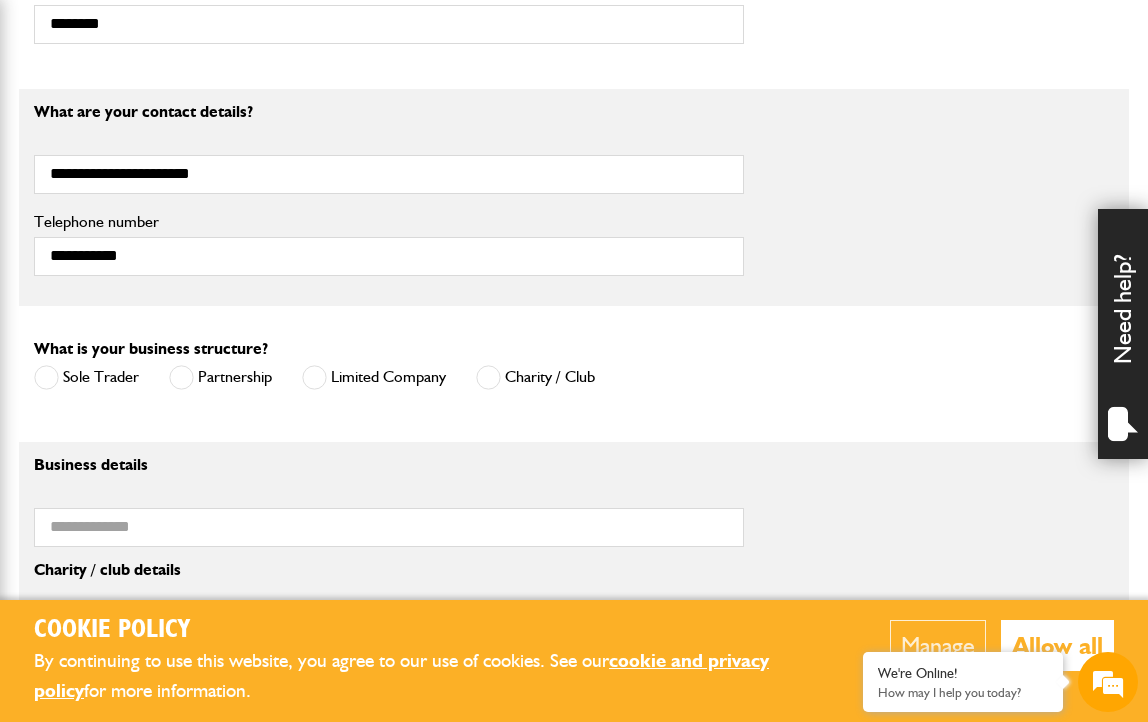 click at bounding box center [46, 377] 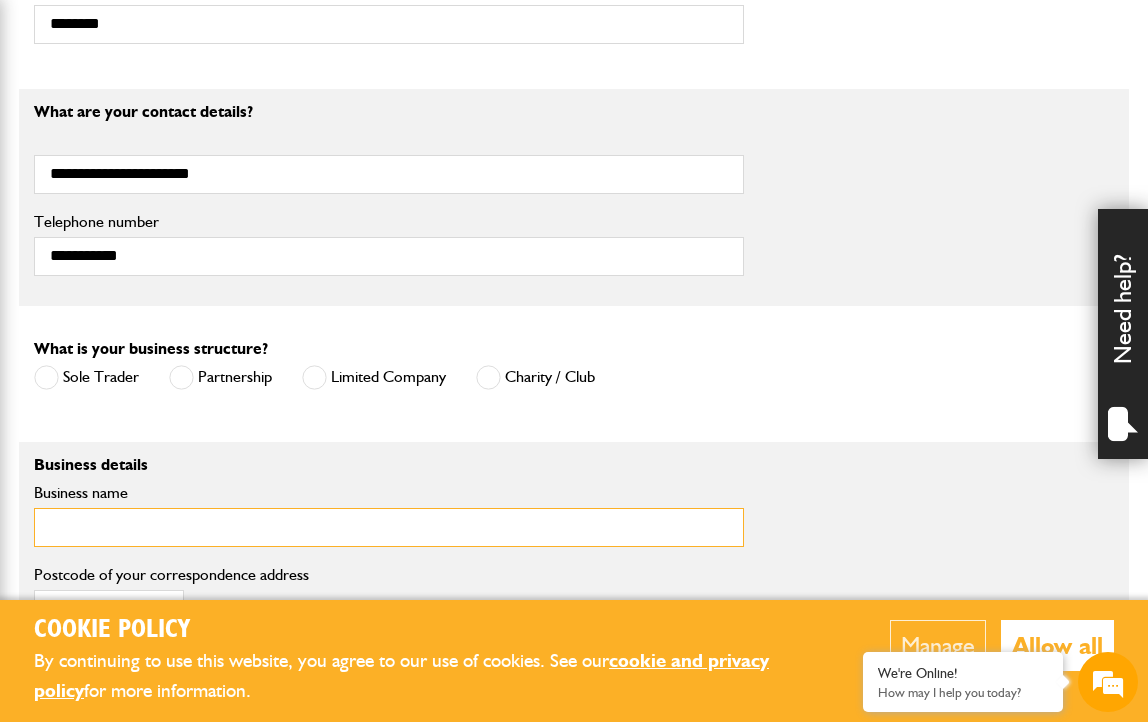 click on "Business name" at bounding box center [389, 527] 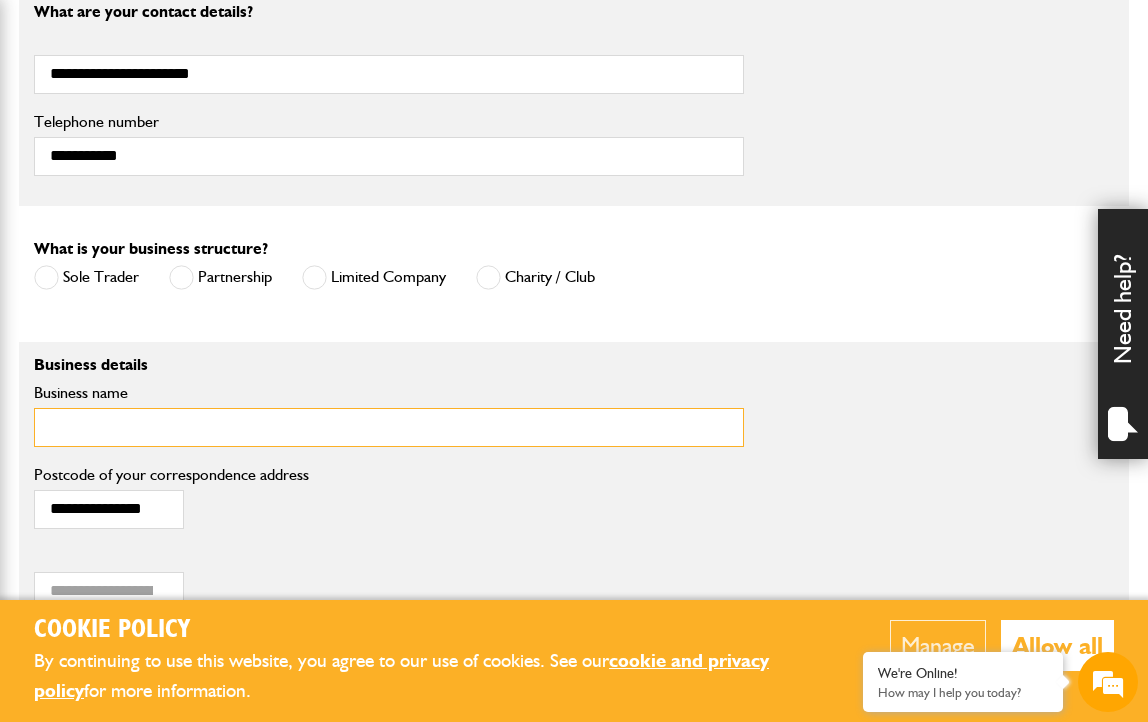 scroll, scrollTop: 1333, scrollLeft: 0, axis: vertical 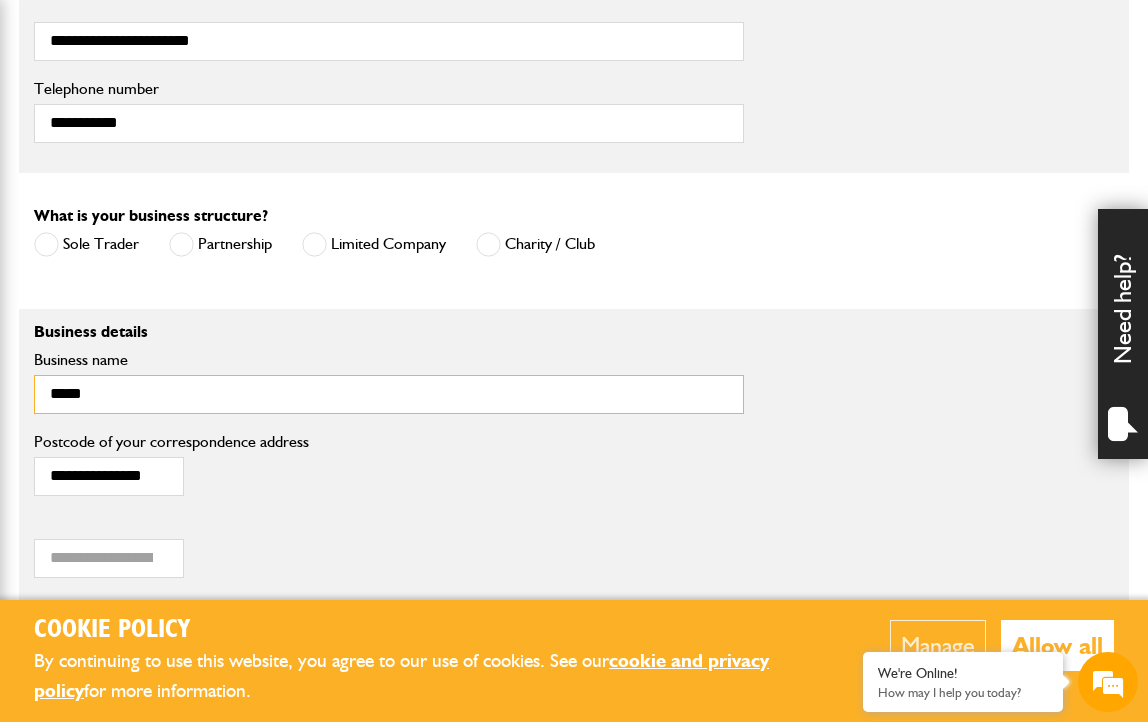 type on "****" 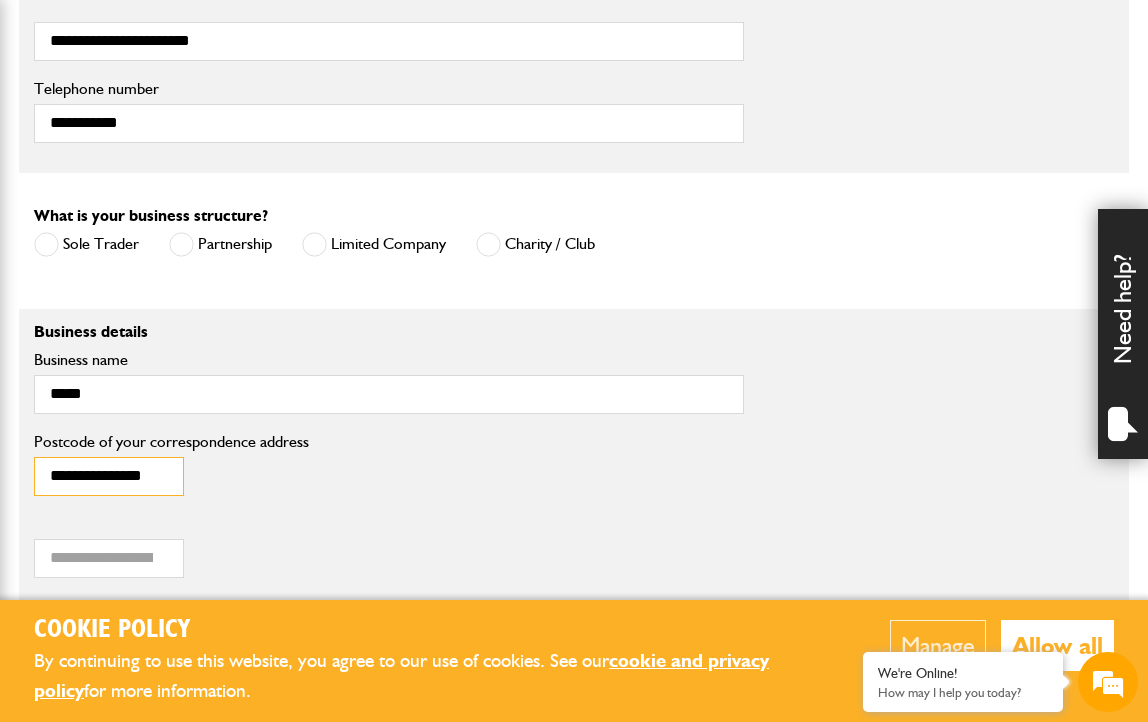 click on "**********" at bounding box center (109, 476) 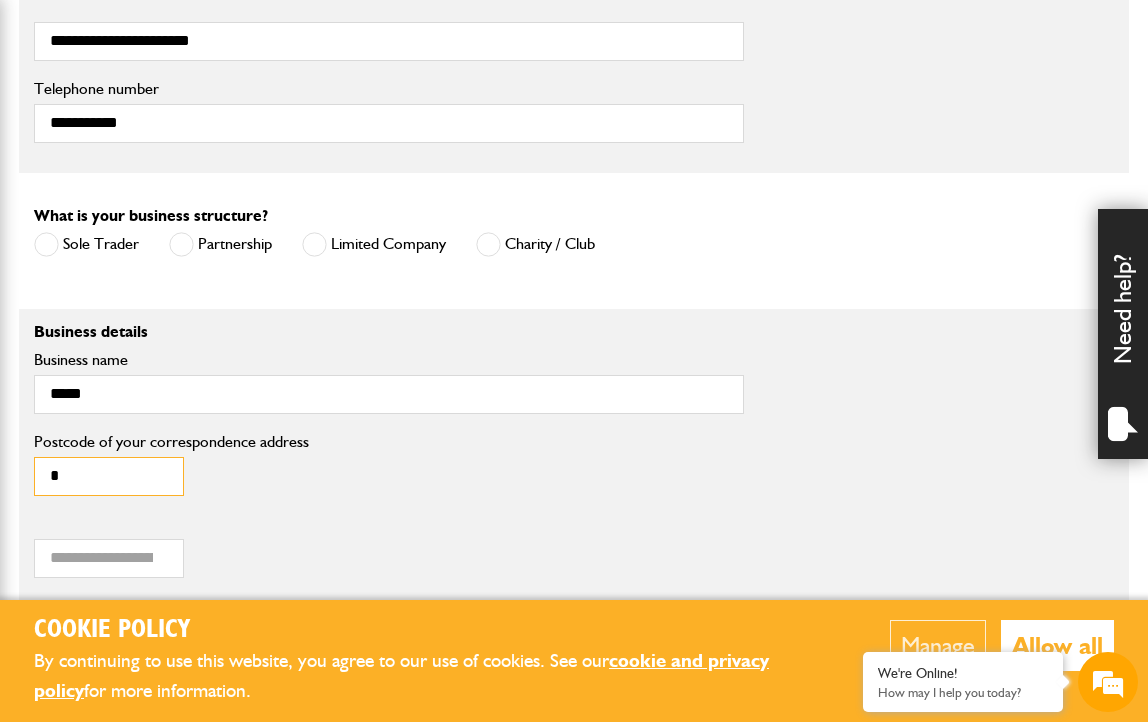 scroll, scrollTop: 0, scrollLeft: 0, axis: both 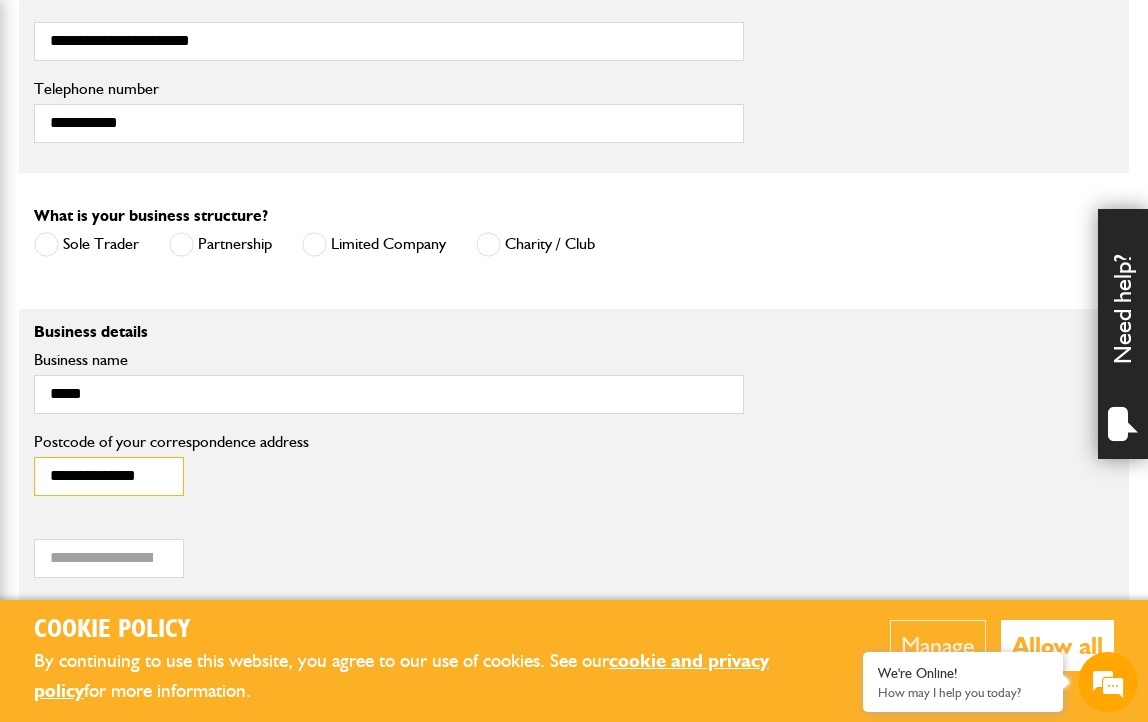 type on "**********" 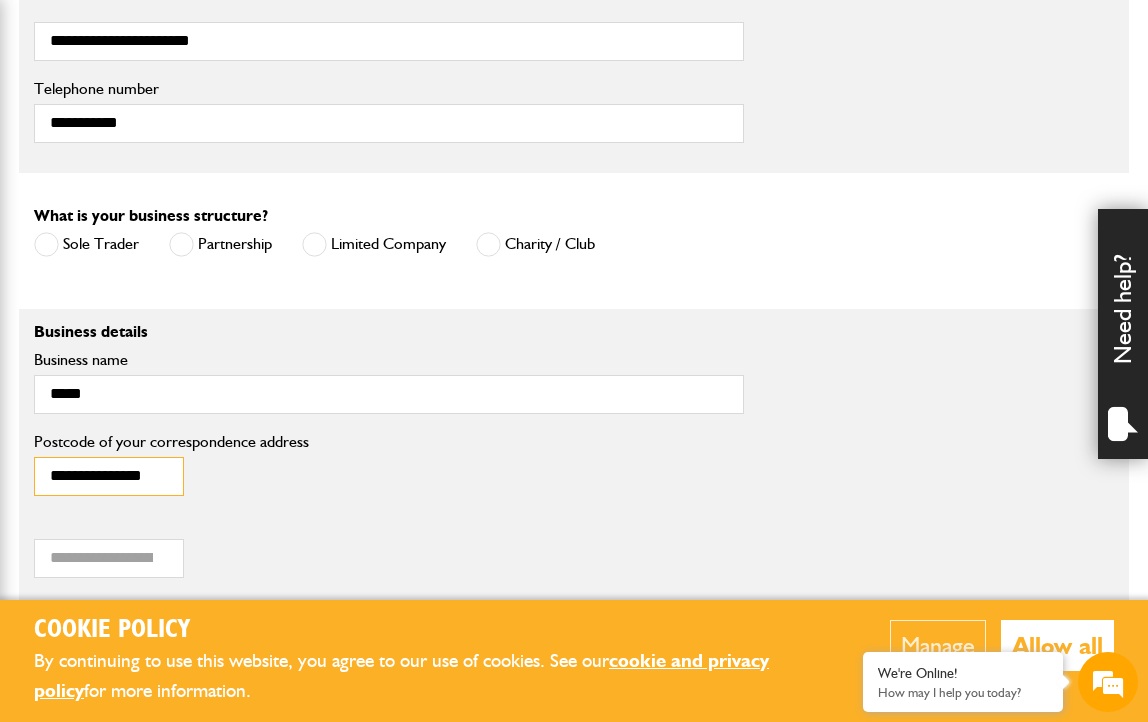 scroll, scrollTop: 0, scrollLeft: 5, axis: horizontal 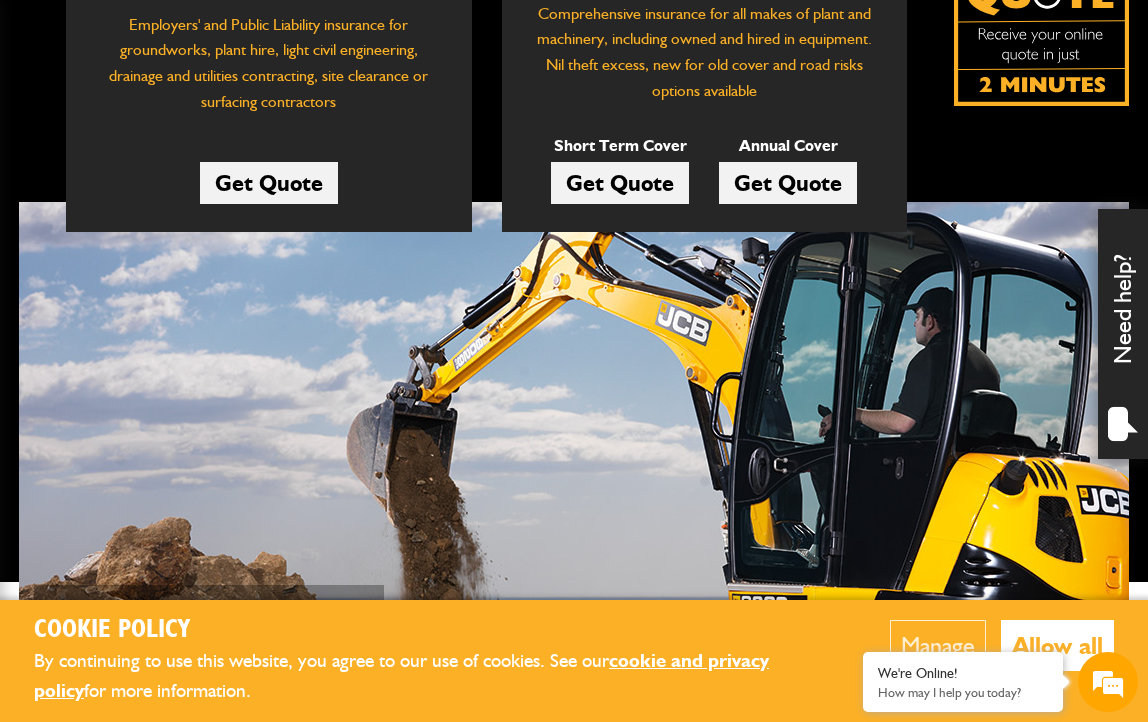 click at bounding box center [1041, 18] 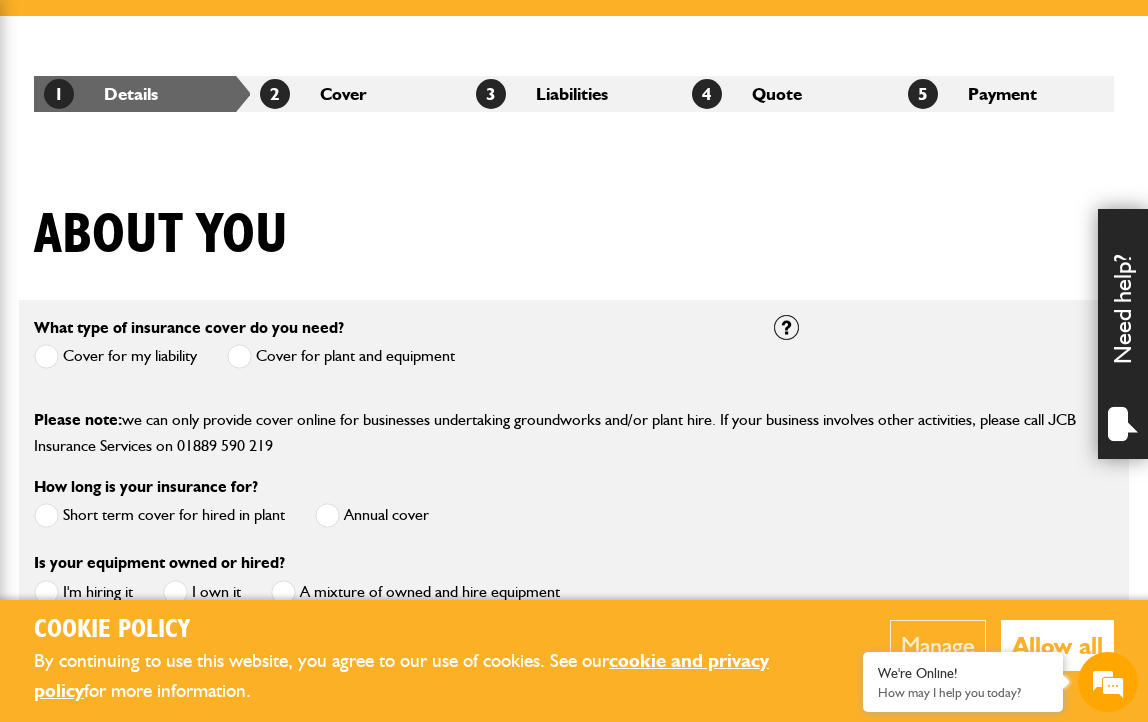 scroll, scrollTop: 333, scrollLeft: 0, axis: vertical 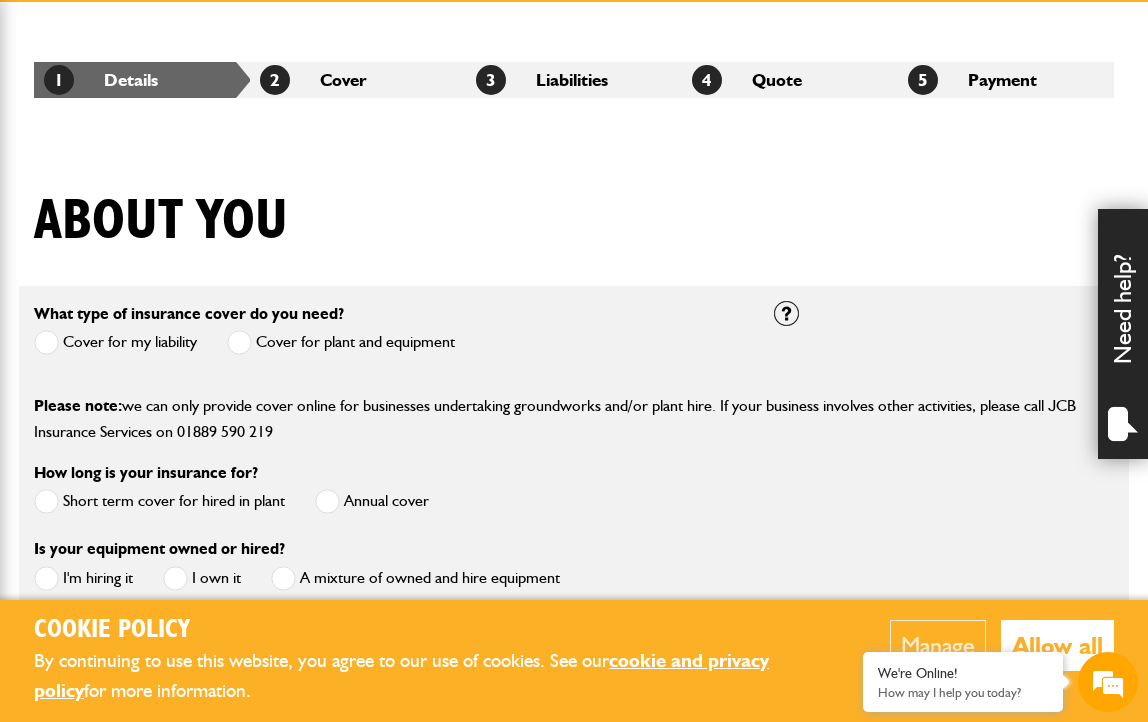 drag, startPoint x: 247, startPoint y: 343, endPoint x: 177, endPoint y: 347, distance: 70.11419 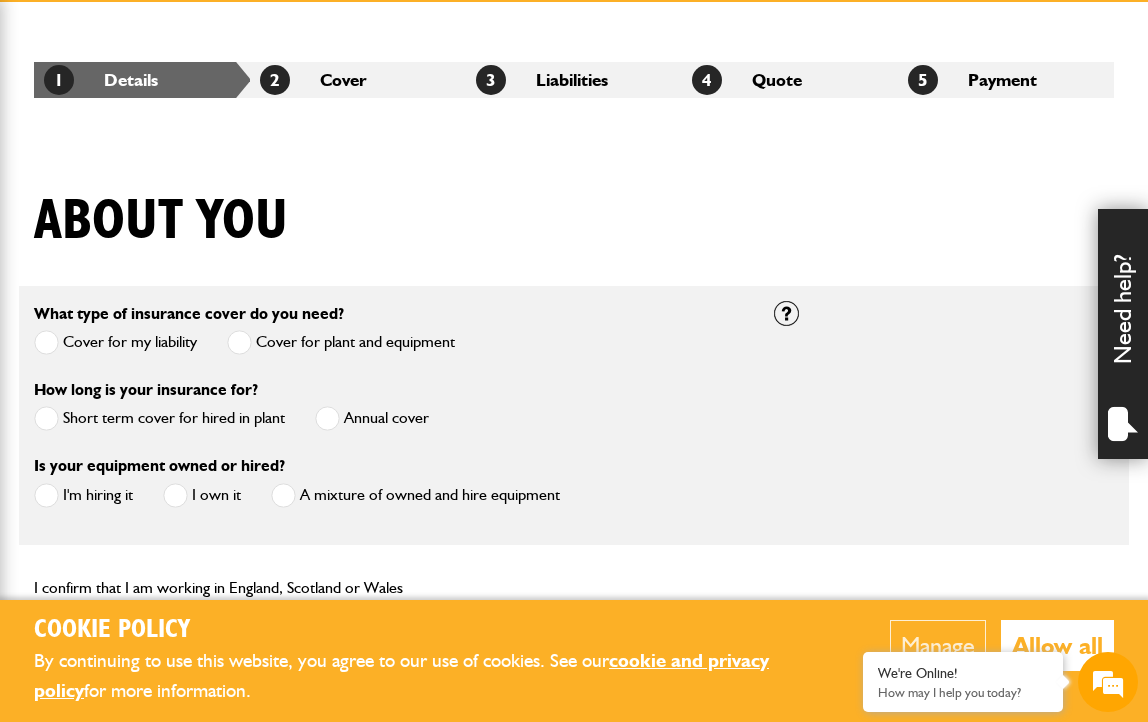 click at bounding box center [46, 342] 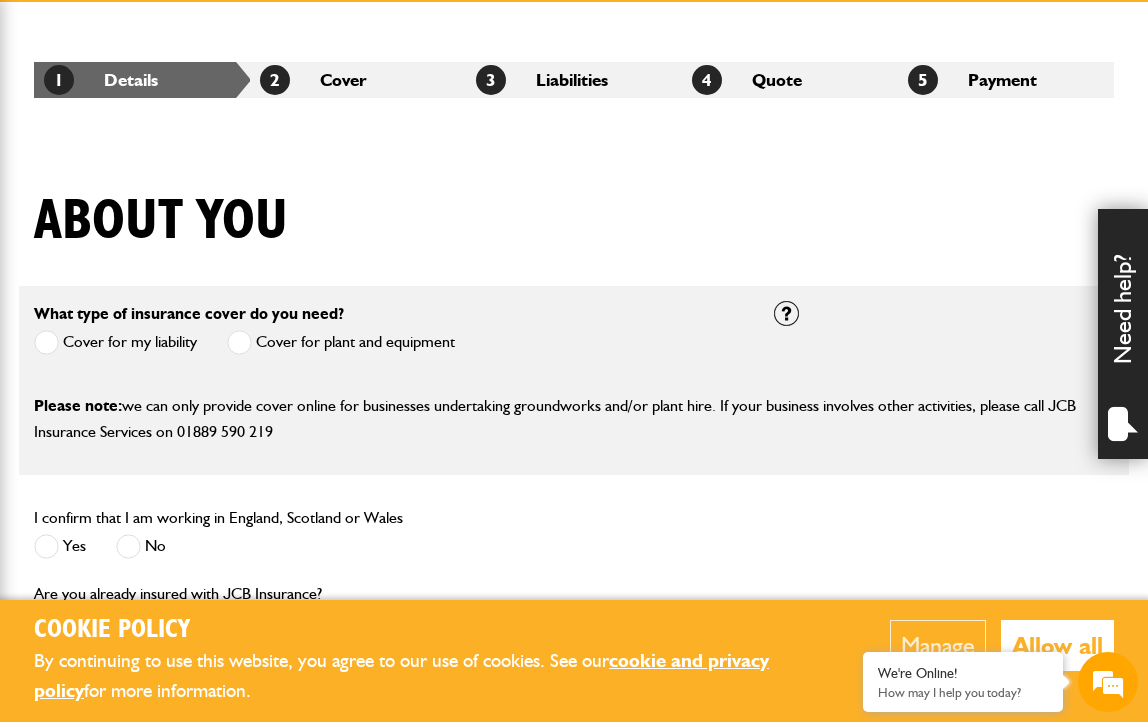 scroll, scrollTop: 0, scrollLeft: 0, axis: both 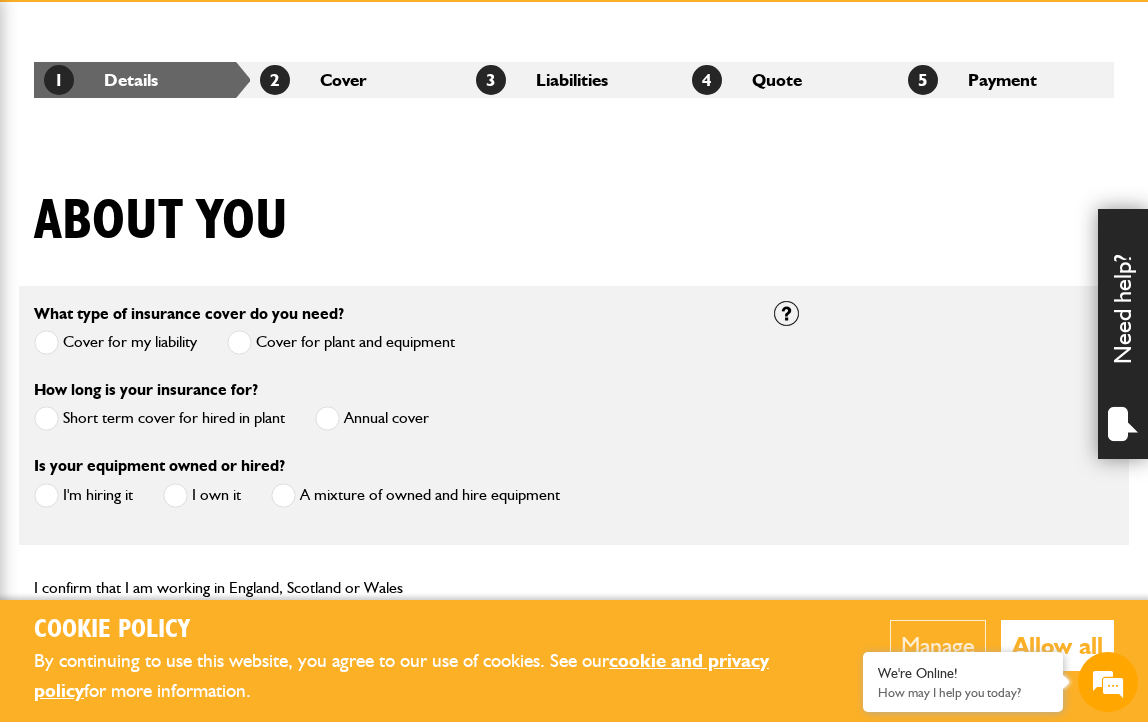 click at bounding box center (46, 418) 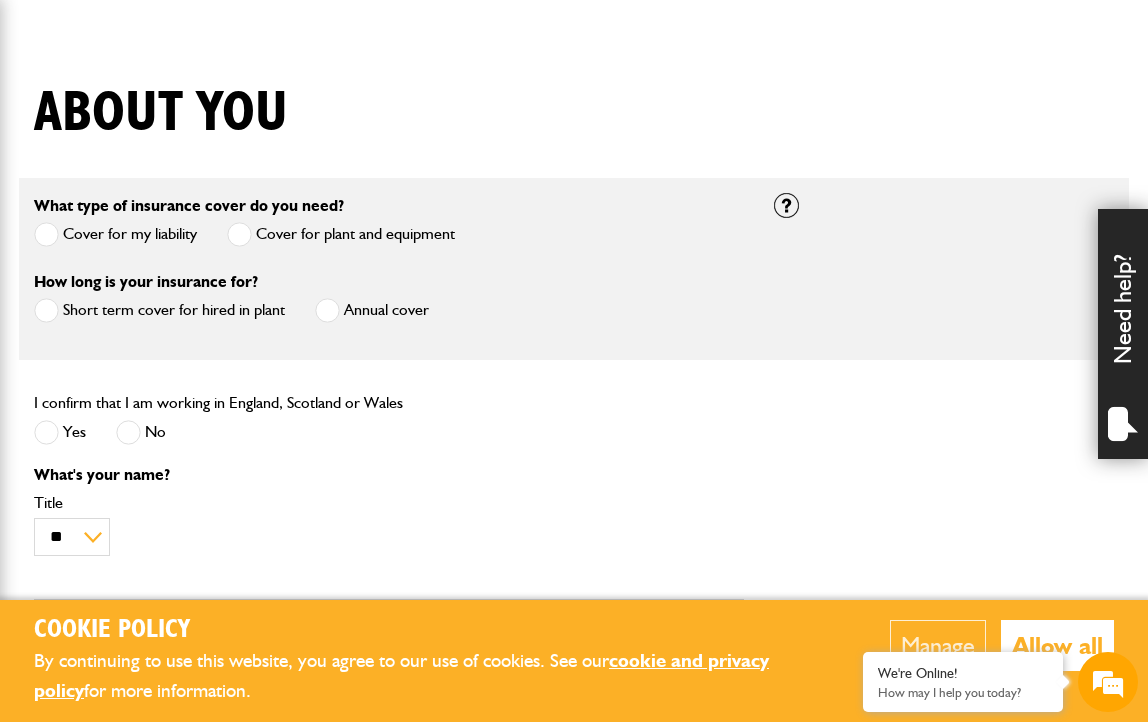 scroll, scrollTop: 467, scrollLeft: 0, axis: vertical 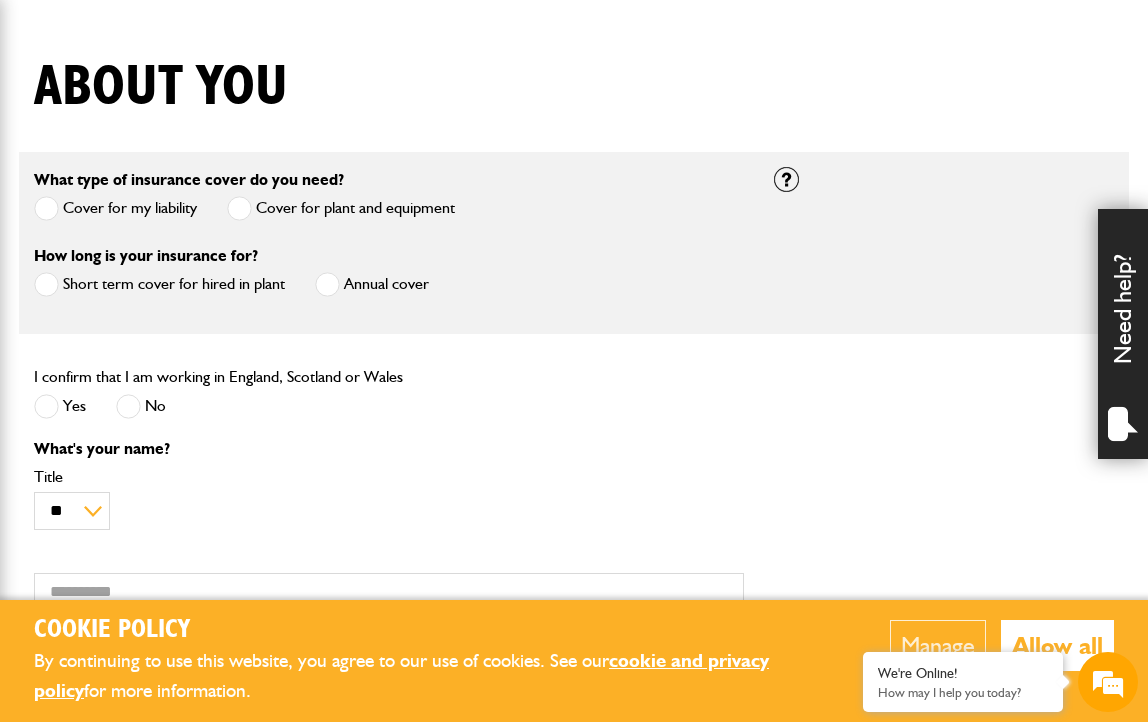 click at bounding box center (46, 406) 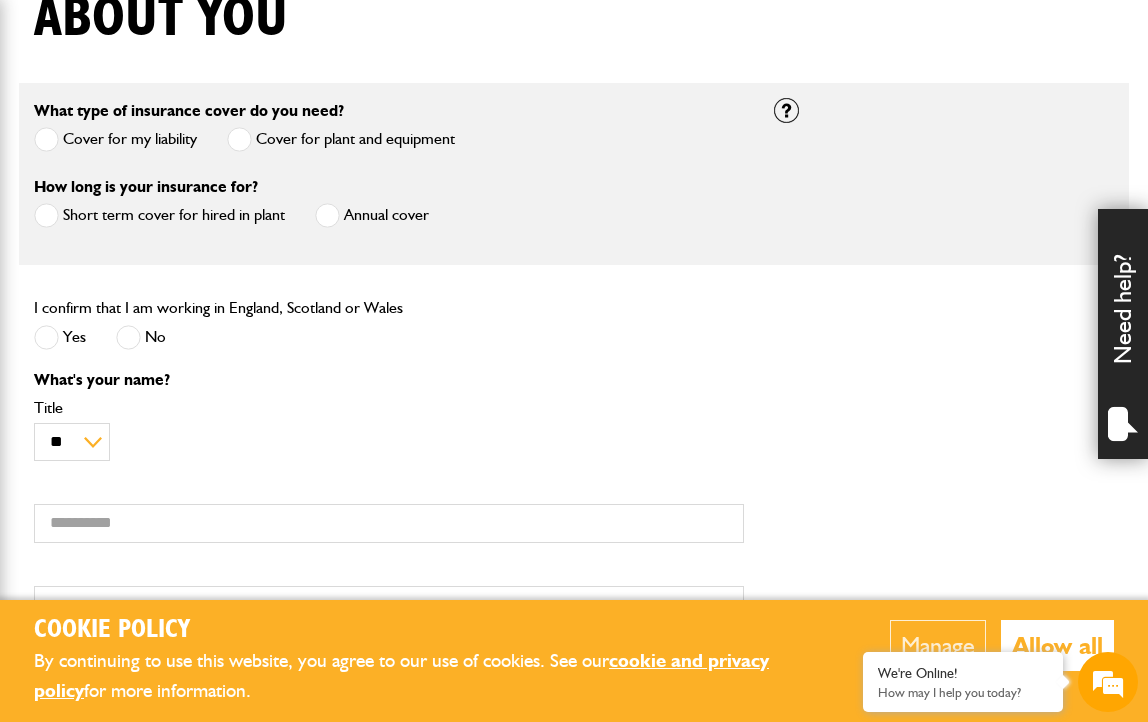 scroll, scrollTop: 633, scrollLeft: 0, axis: vertical 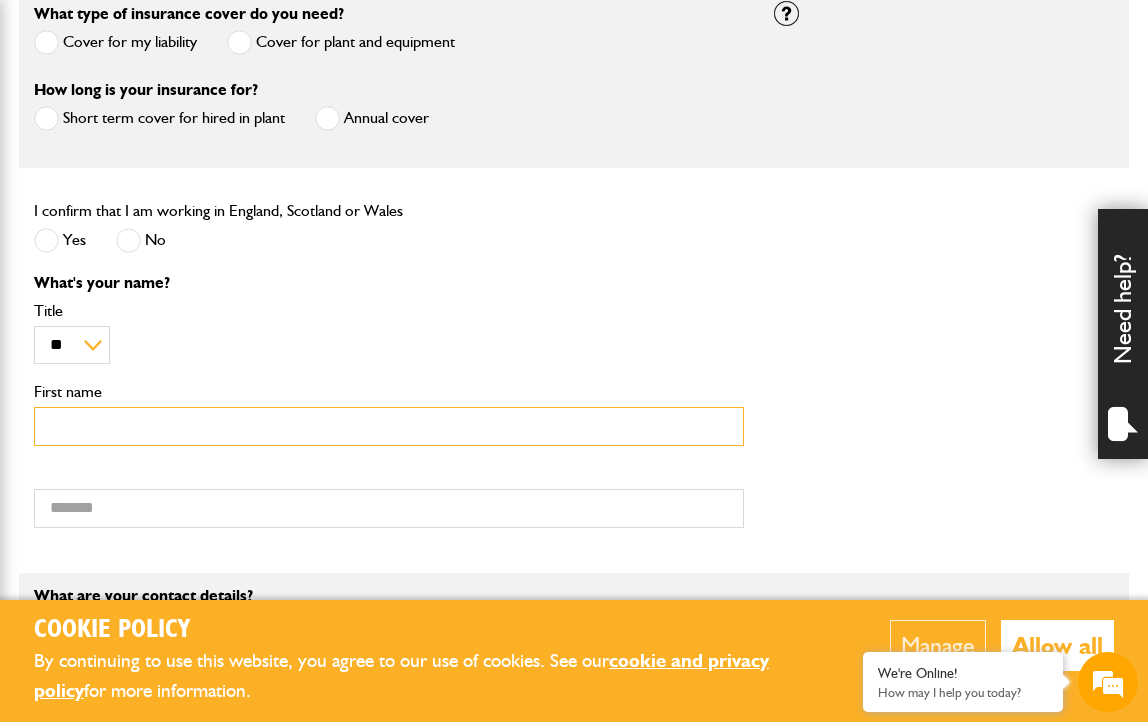 click on "First name" at bounding box center (389, 426) 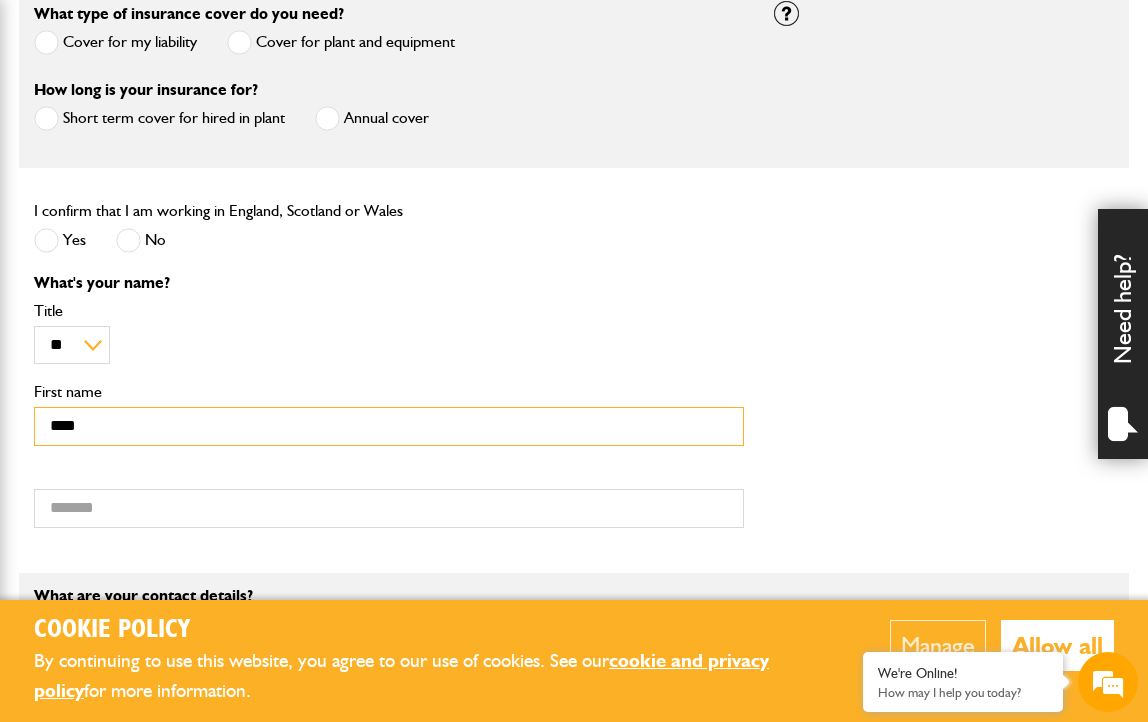 type on "****" 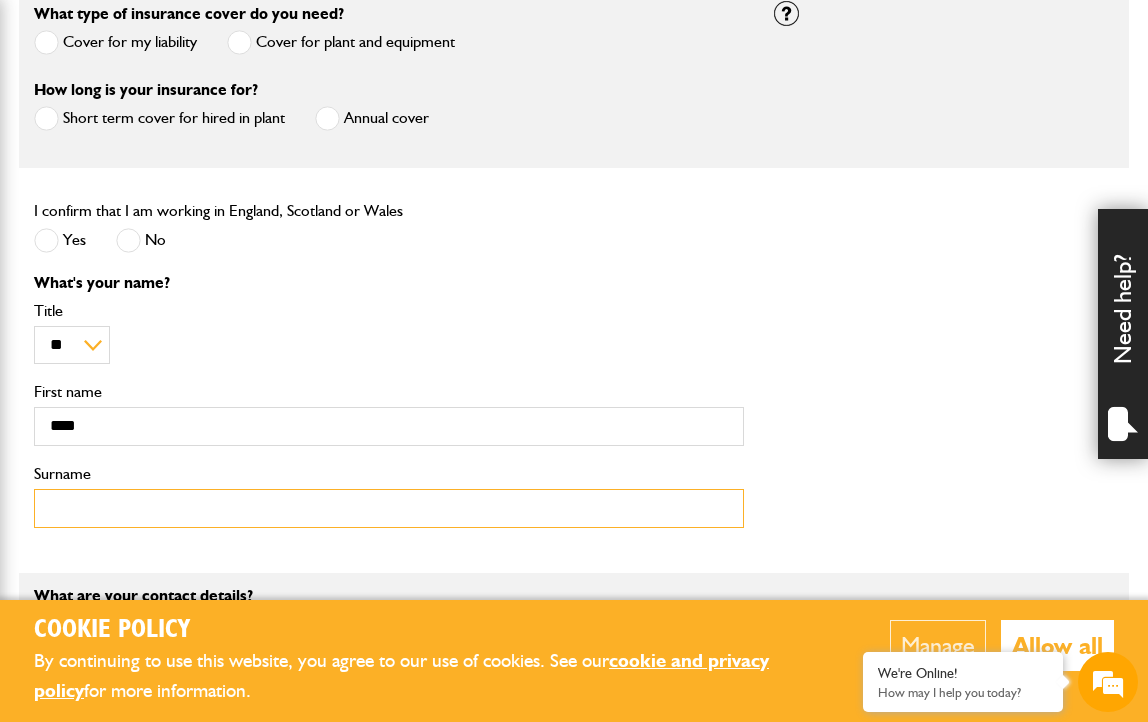 click on "Surname" at bounding box center [389, 508] 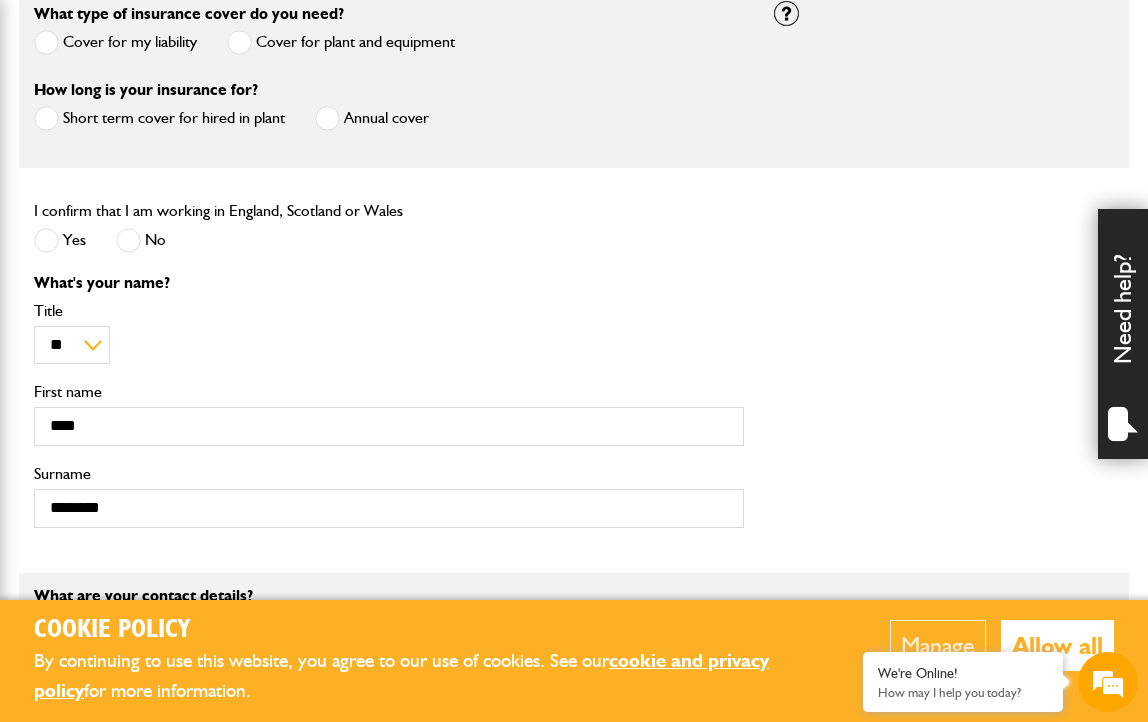type on "**********" 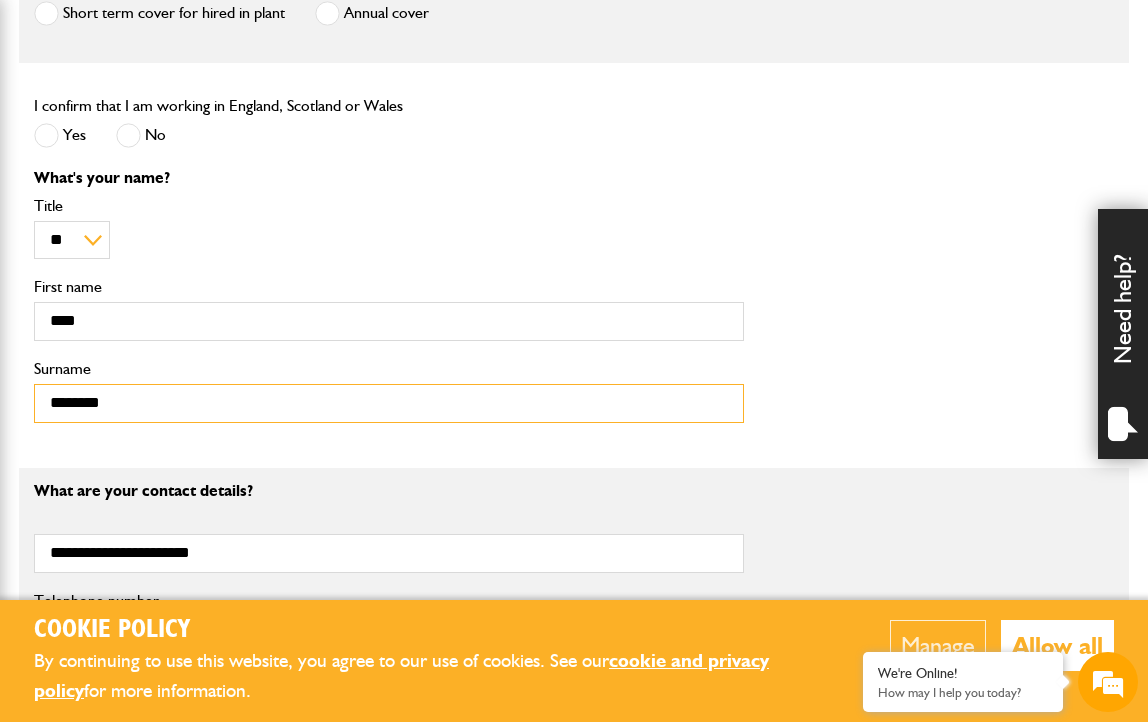 scroll, scrollTop: 767, scrollLeft: 0, axis: vertical 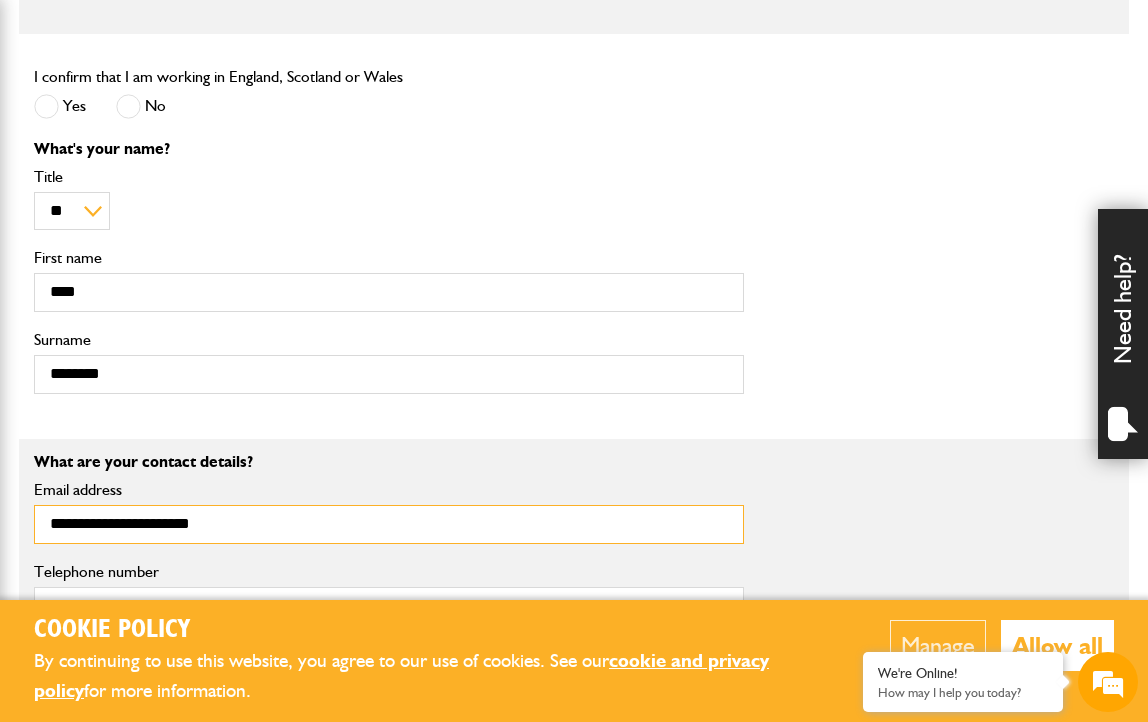 drag, startPoint x: 201, startPoint y: 525, endPoint x: 17, endPoint y: 518, distance: 184.1331 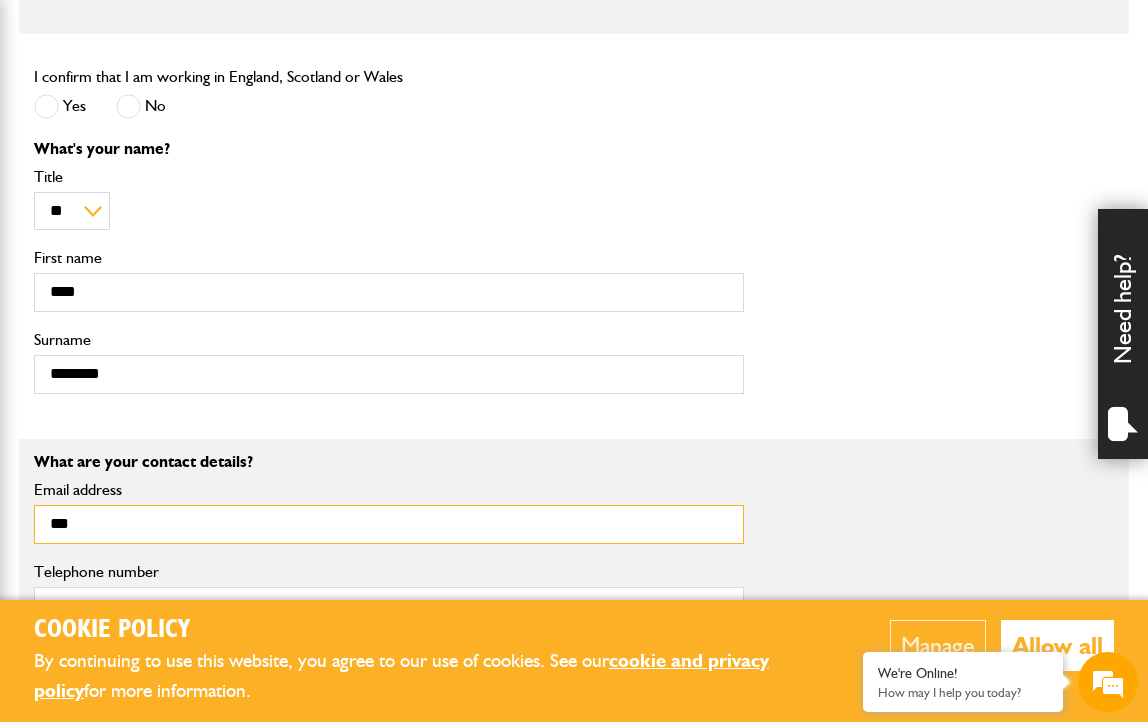 type on "**********" 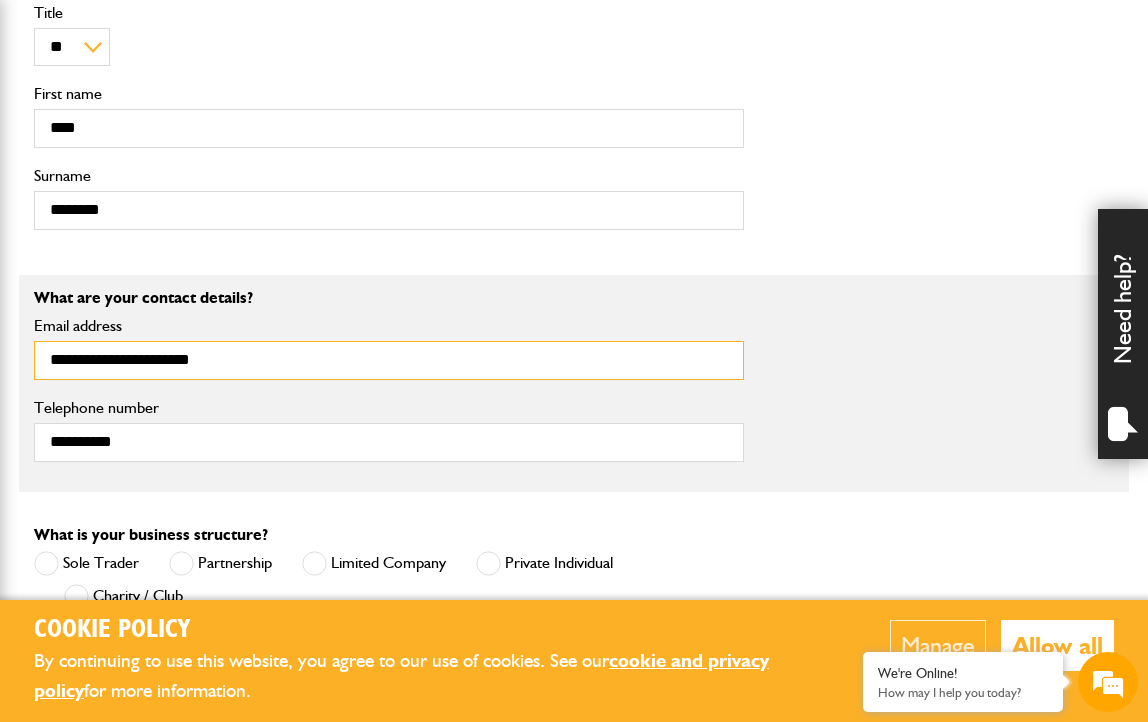 scroll, scrollTop: 967, scrollLeft: 0, axis: vertical 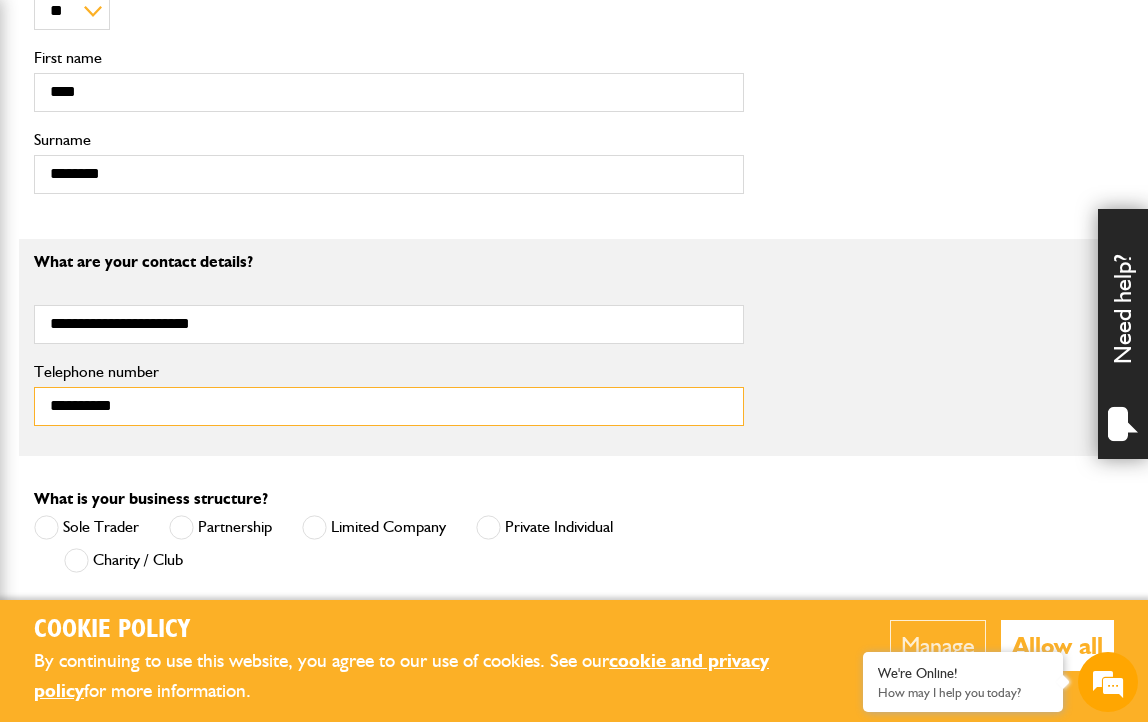 drag, startPoint x: 146, startPoint y: 406, endPoint x: 21, endPoint y: 417, distance: 125.48307 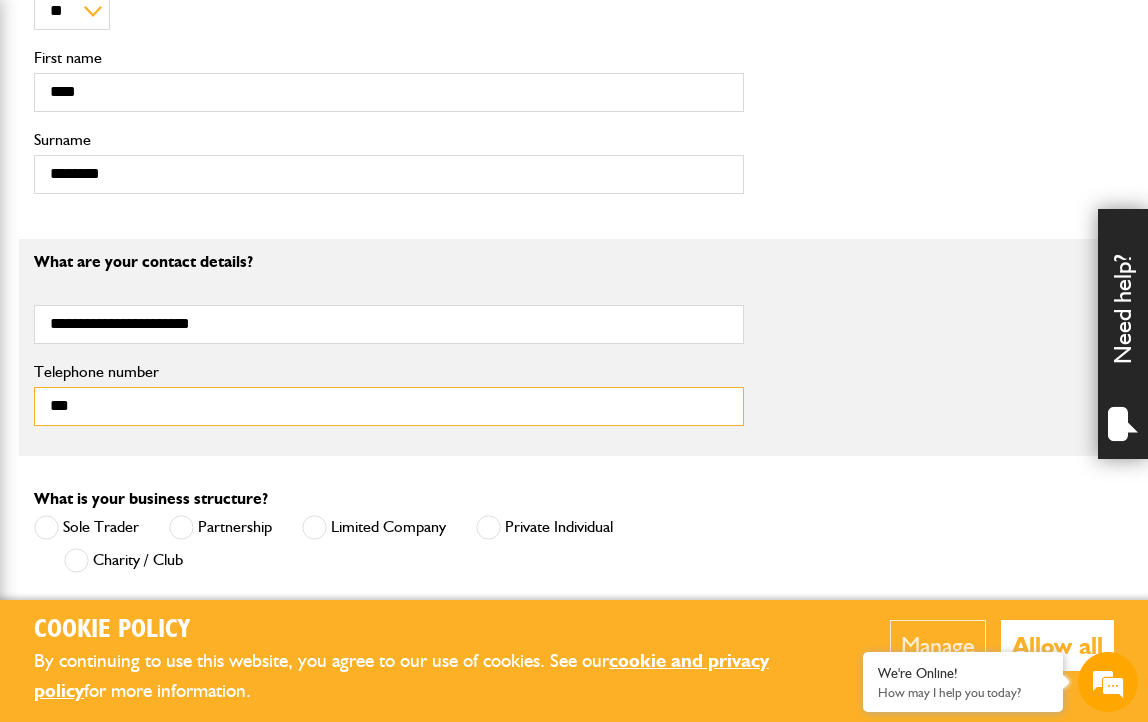 type on "**********" 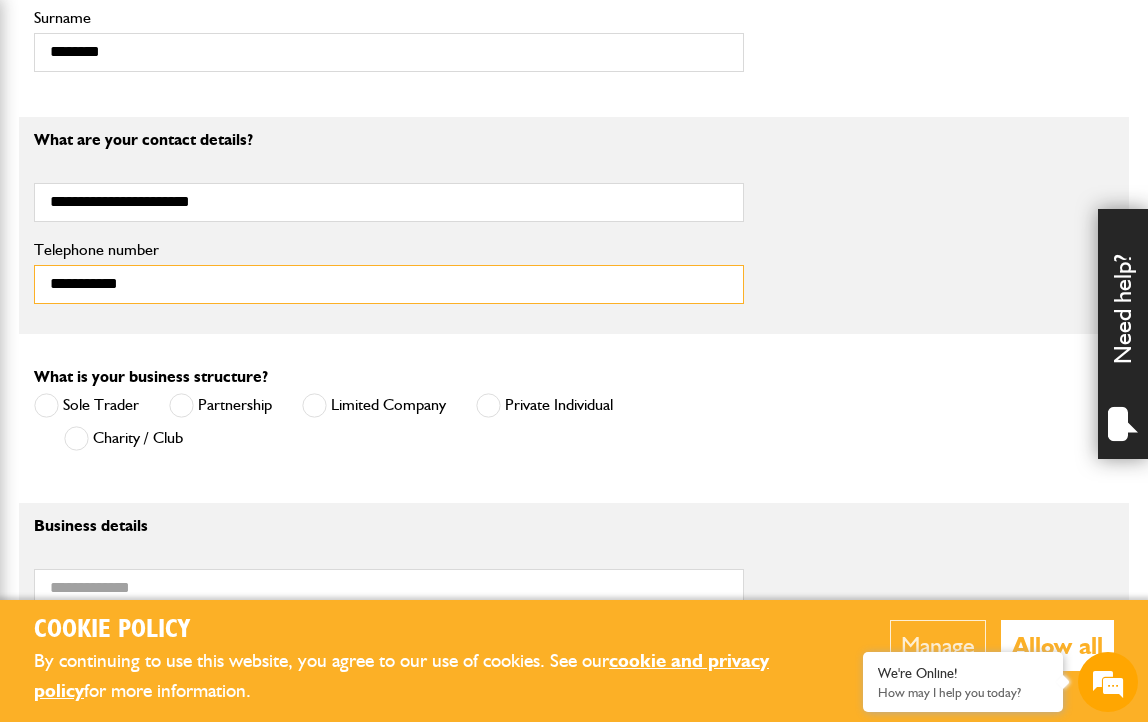 scroll, scrollTop: 1133, scrollLeft: 0, axis: vertical 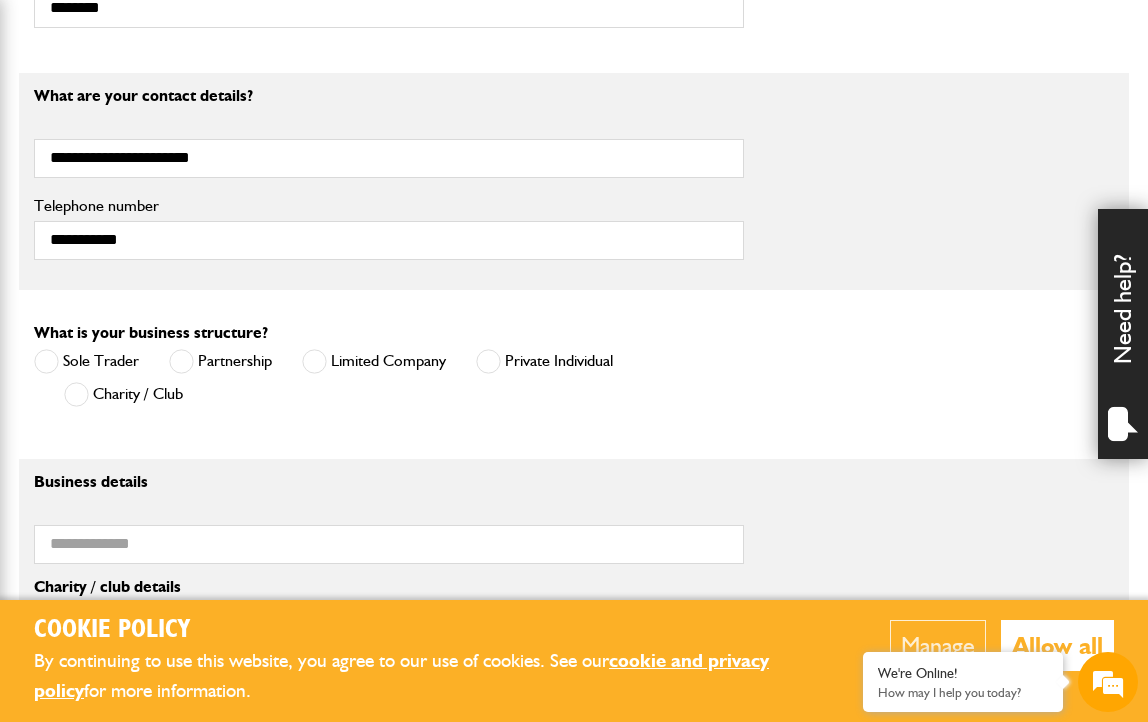 click at bounding box center (488, 361) 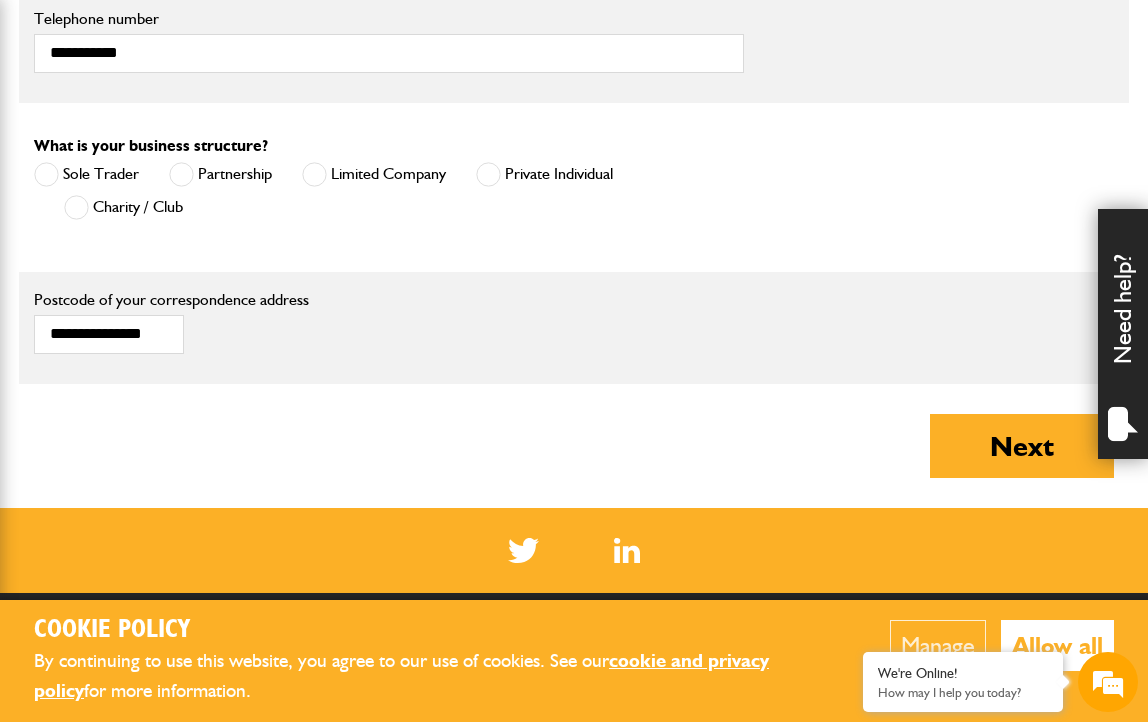 scroll, scrollTop: 1333, scrollLeft: 0, axis: vertical 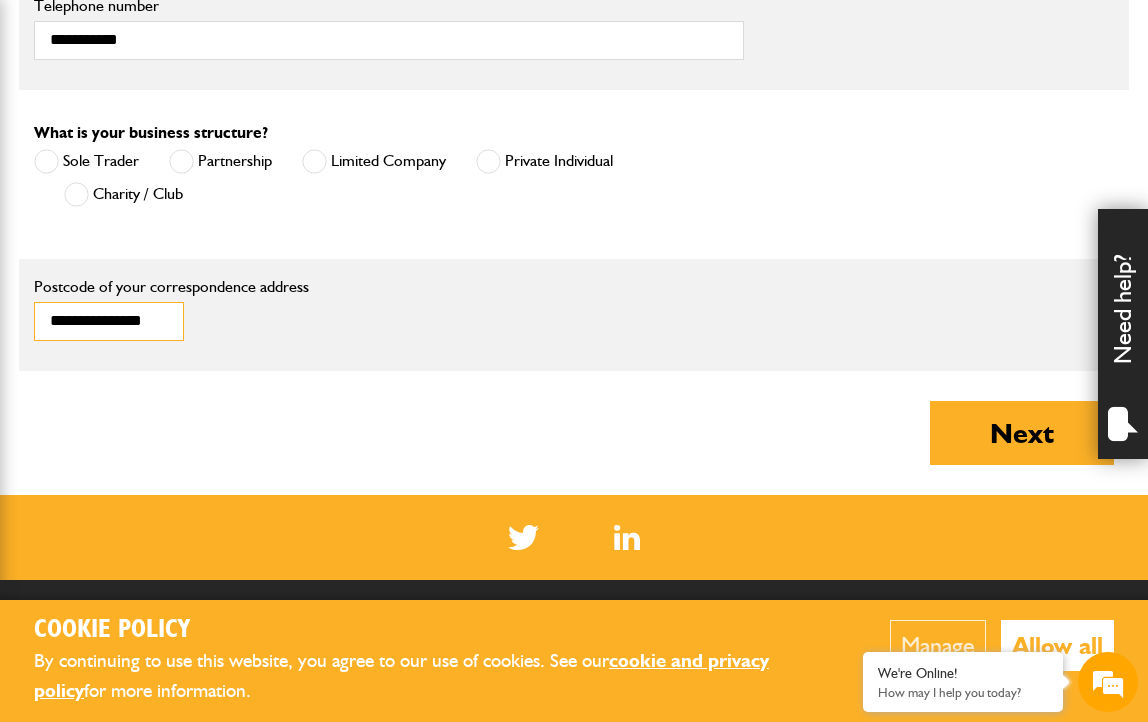 click on "**********" at bounding box center [109, 321] 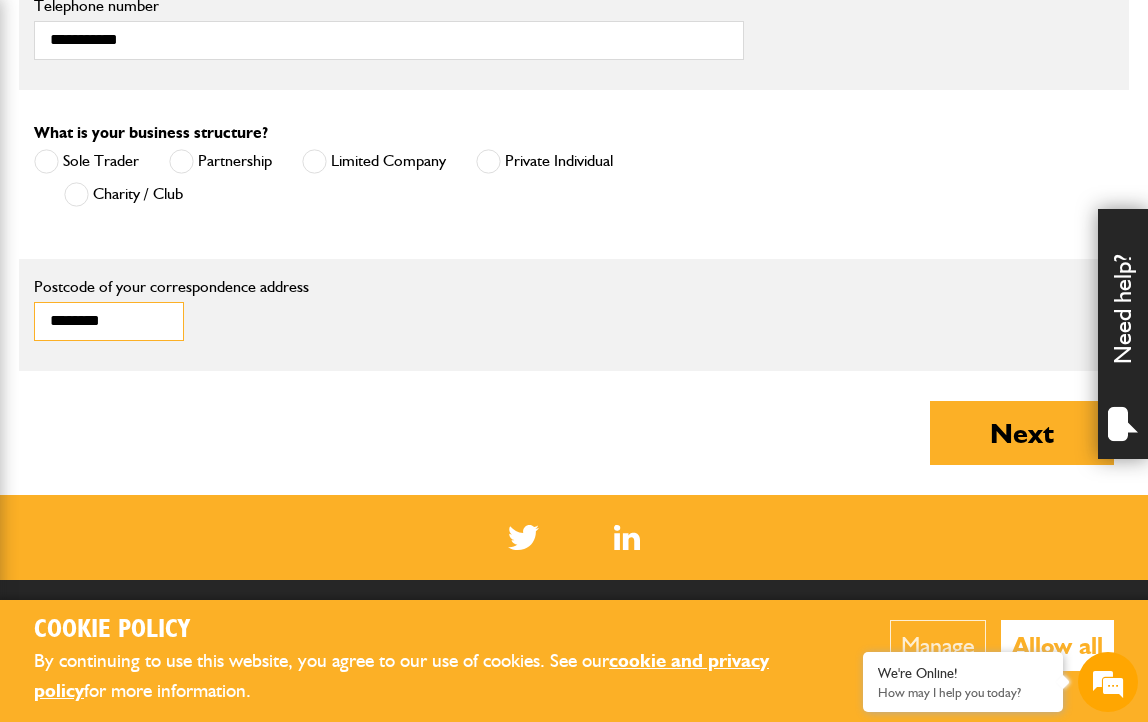 type on "*******" 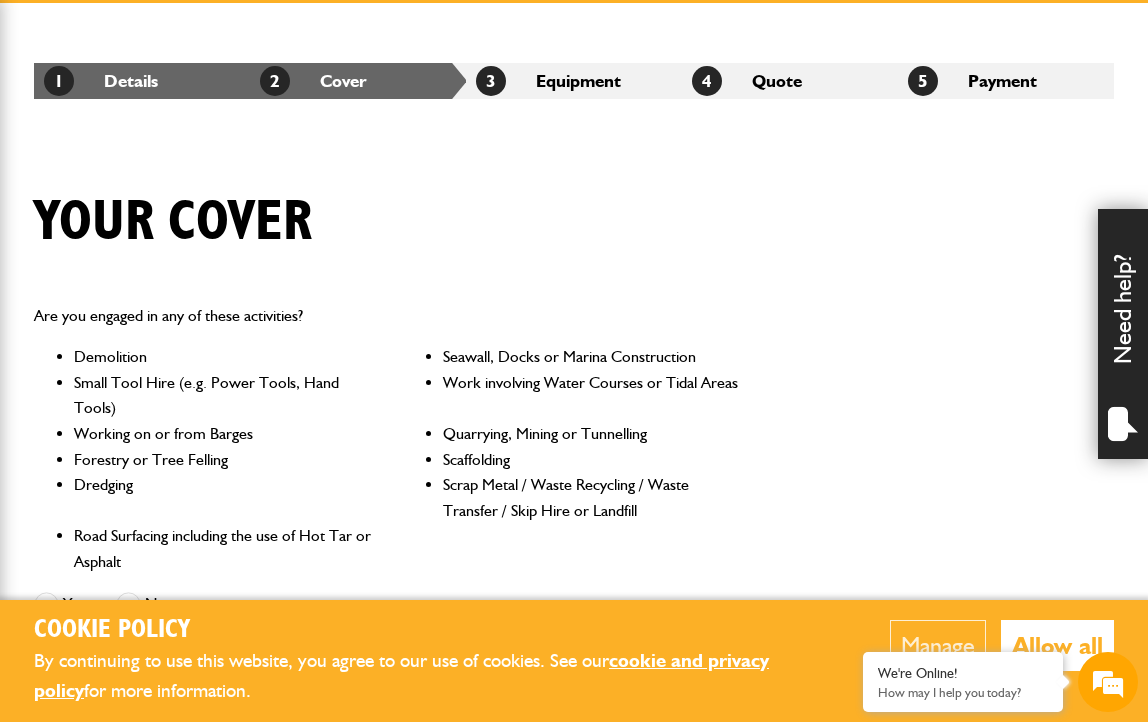 scroll, scrollTop: 300, scrollLeft: 0, axis: vertical 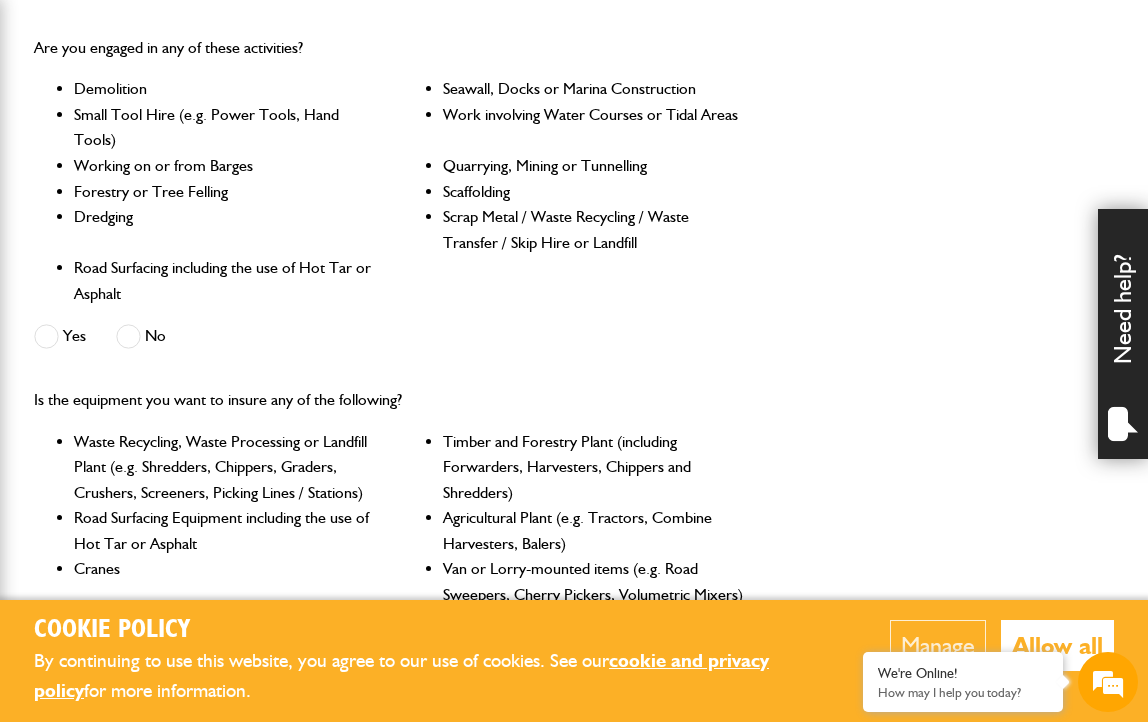 click at bounding box center (128, 336) 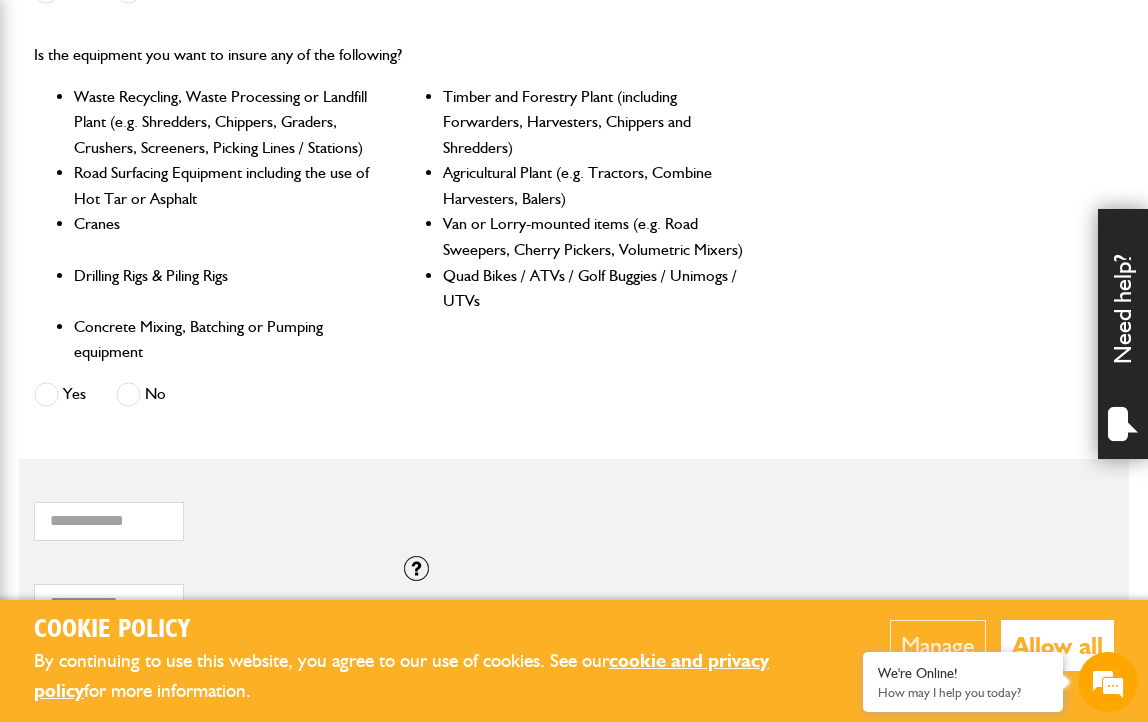 scroll, scrollTop: 900, scrollLeft: 0, axis: vertical 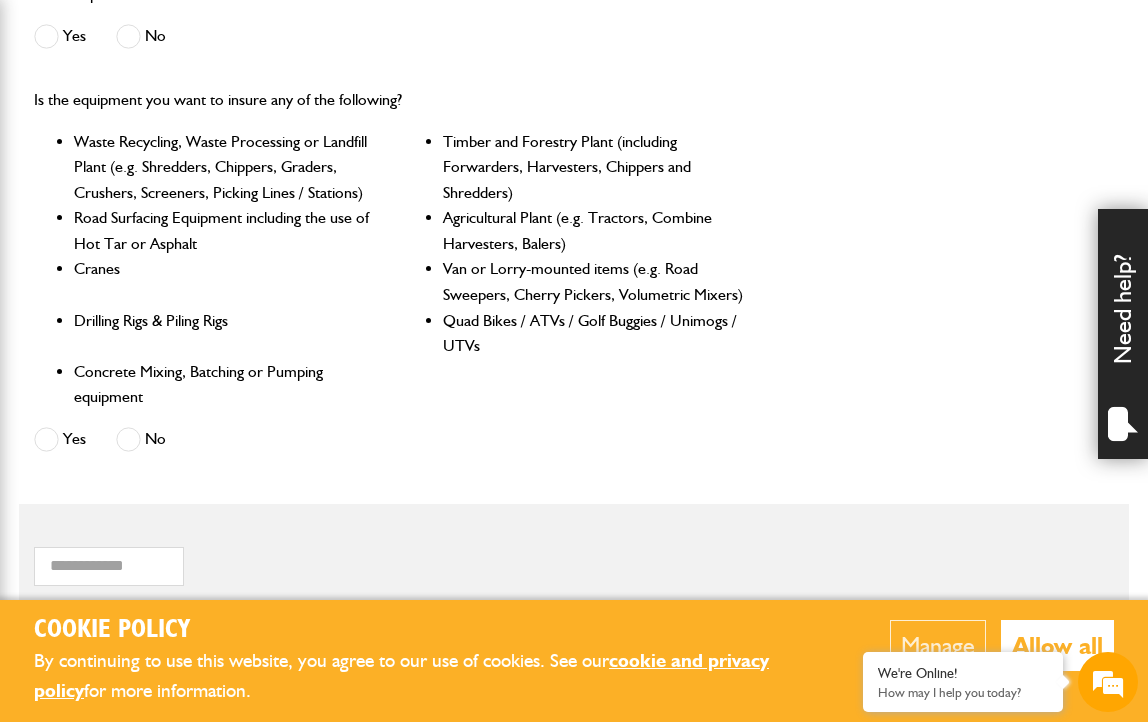 click at bounding box center (128, 439) 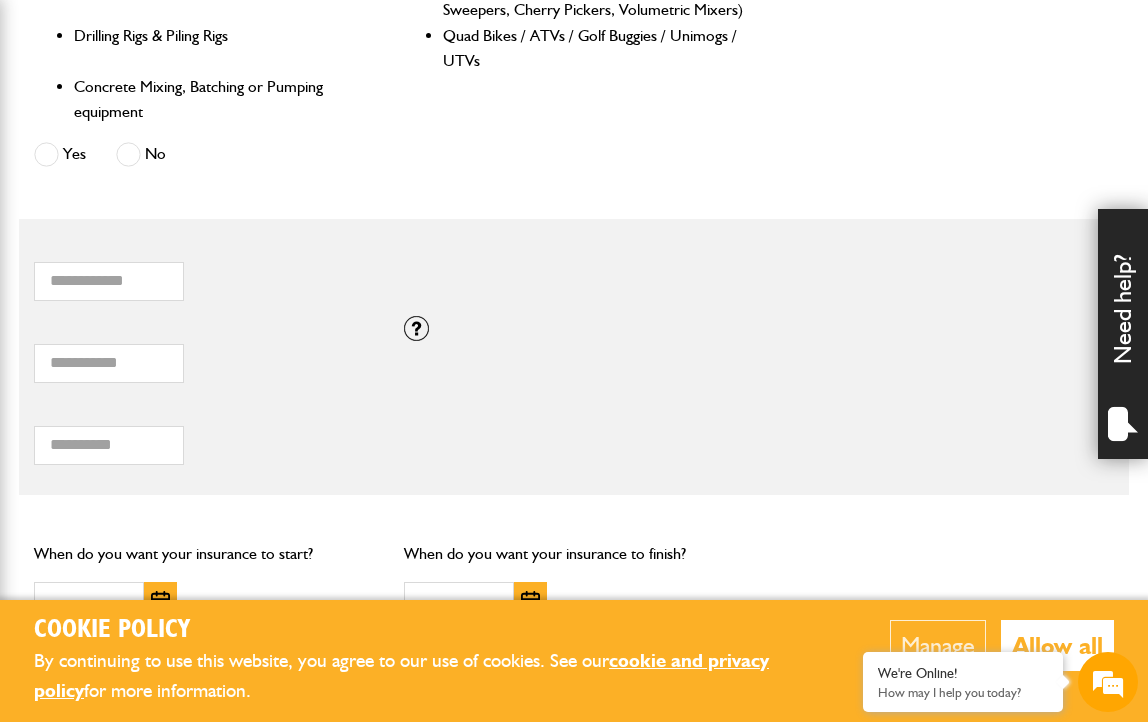 scroll, scrollTop: 1233, scrollLeft: 0, axis: vertical 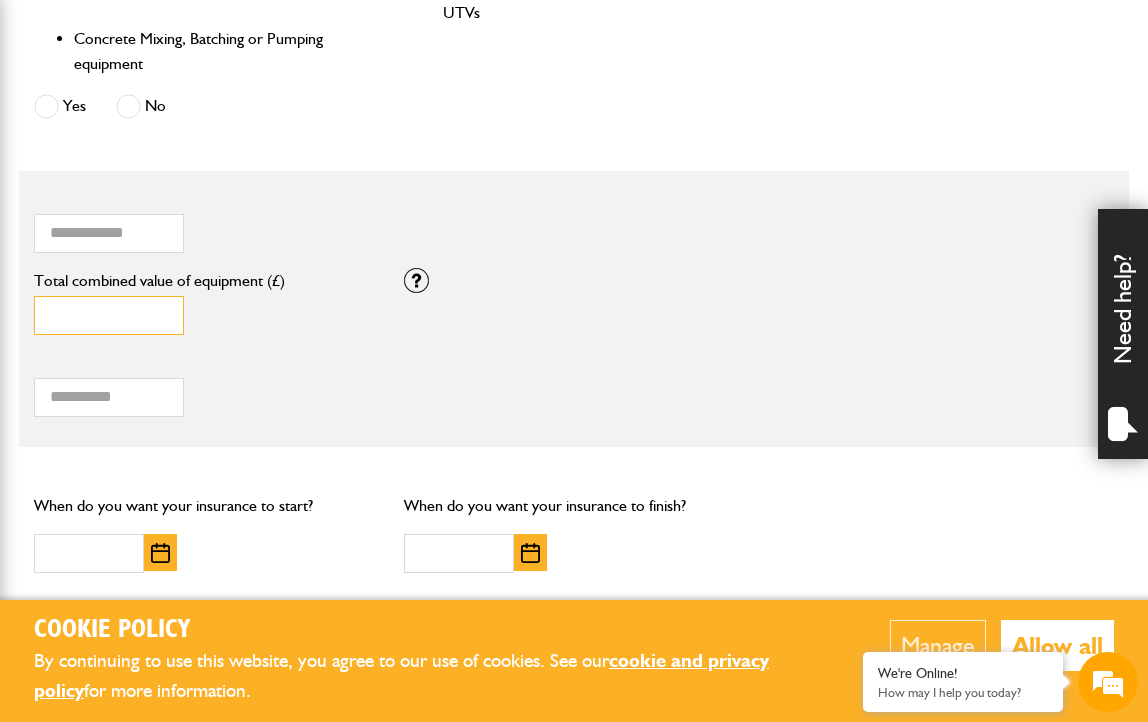 click on "*" at bounding box center (109, 315) 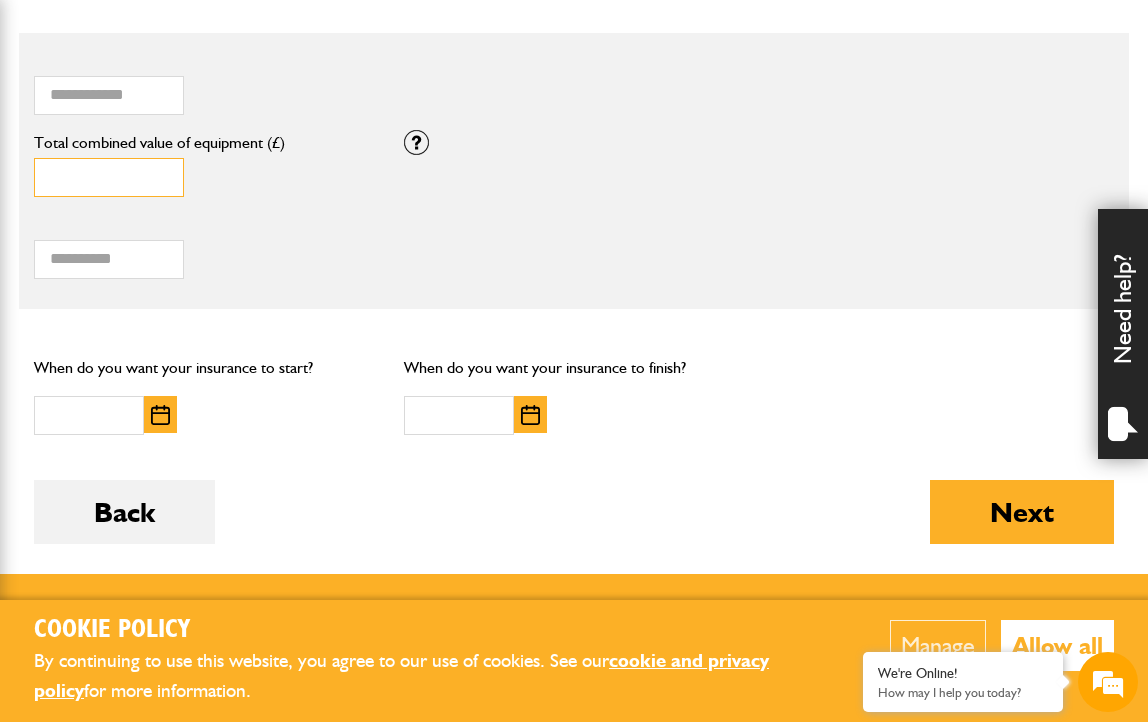 scroll, scrollTop: 1467, scrollLeft: 0, axis: vertical 